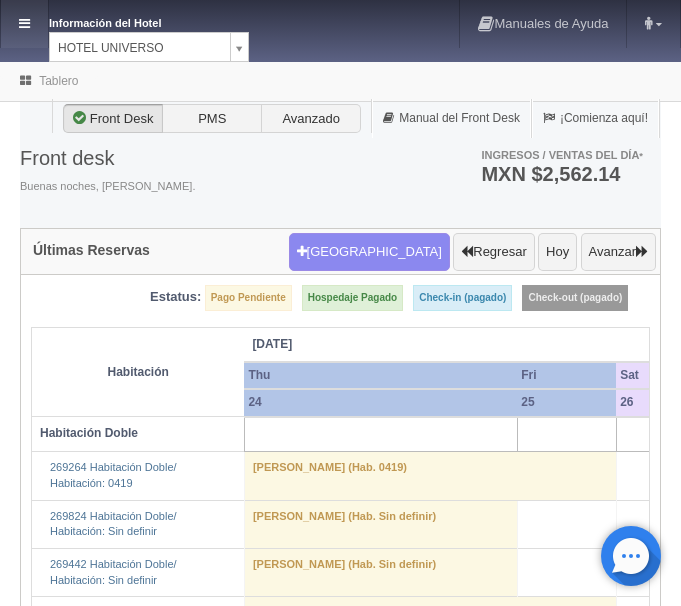 scroll, scrollTop: 0, scrollLeft: 0, axis: both 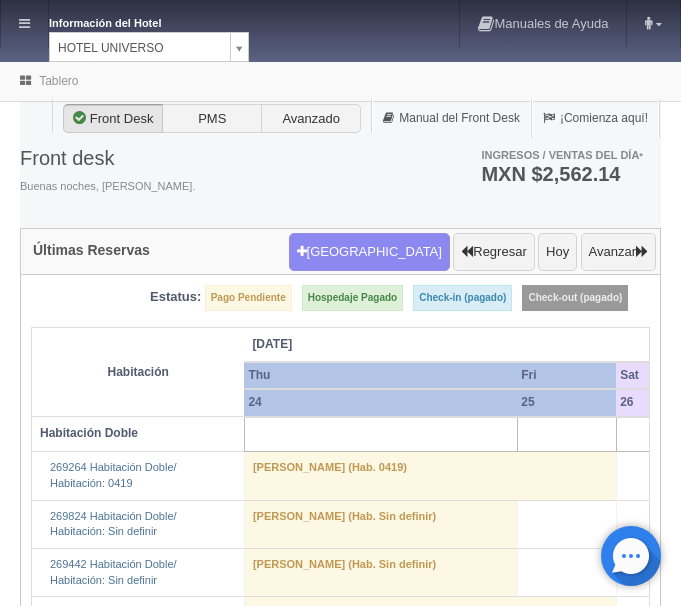 click on "Información del Hotel
[GEOGRAPHIC_DATA][PERSON_NAME]
Manuales de Ayuda
Actualizaciones recientes
[PERSON_NAME]
Mi Perfil
Salir / Log Out
Procesando...
Front desk
Reservas
Hotel y Habitaciones
Tarifas
Inventarios
Promociones
Cupones
Productos y Servicios" at bounding box center (340, 3708) 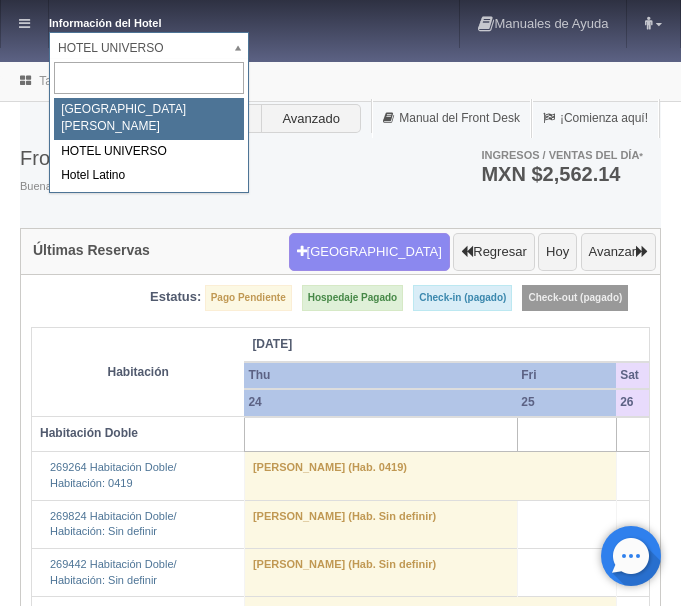 select on "357" 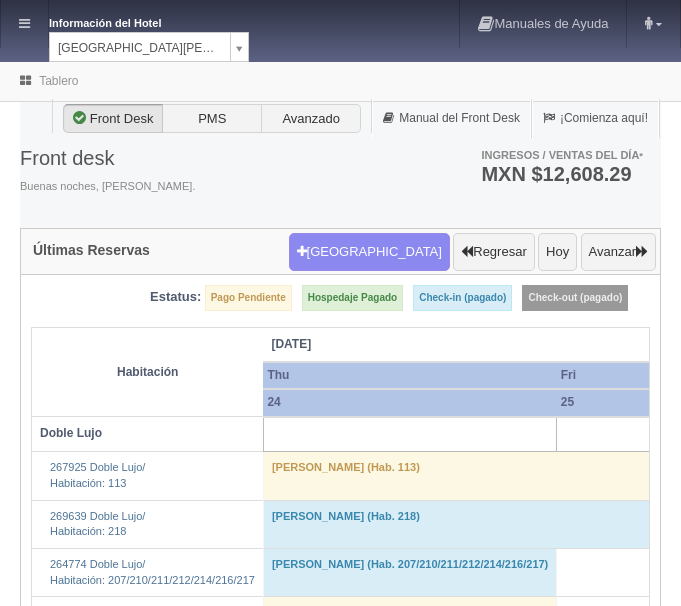 scroll, scrollTop: 0, scrollLeft: 0, axis: both 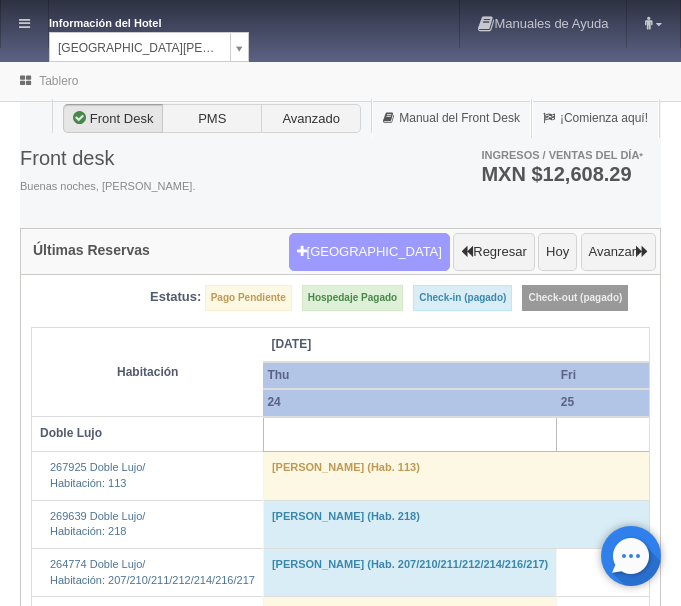 click on "[GEOGRAPHIC_DATA]" at bounding box center [369, 252] 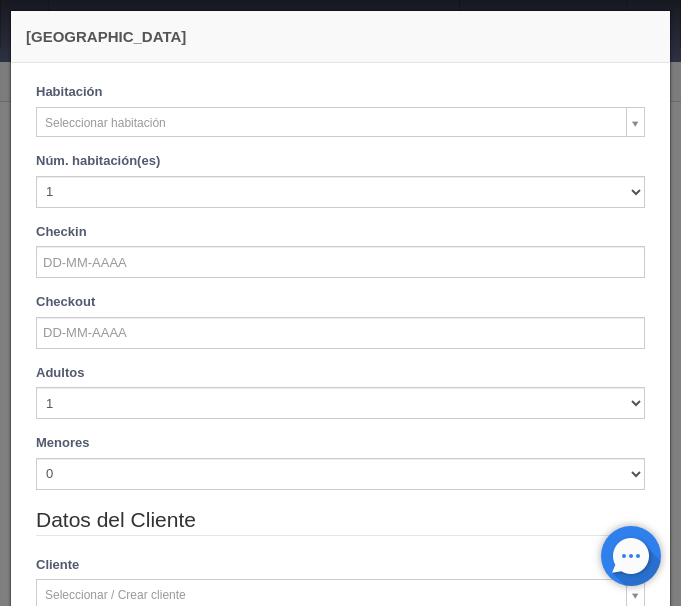 checkbox on "false" 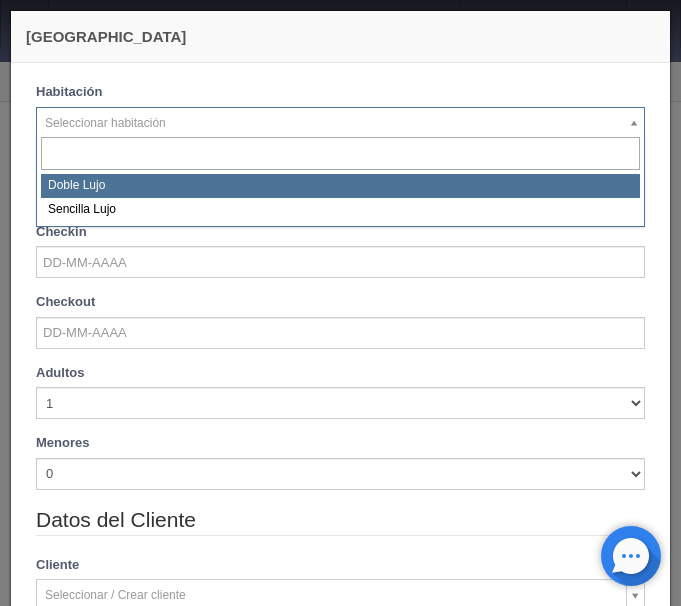 click on "Información del Hotel
[GEOGRAPHIC_DATA][PERSON_NAME] [GEOGRAPHIC_DATA][PERSON_NAME]
Manuales de Ayuda
Actualizaciones recientes
[PERSON_NAME]
Mi Perfil
Salir / Log Out
Procesando...
Front desk
Reservas
Hotel y Habitaciones
Tarifas
Inventarios
Promociones
Cupones
Productos y Servicios" at bounding box center [340, 2323] 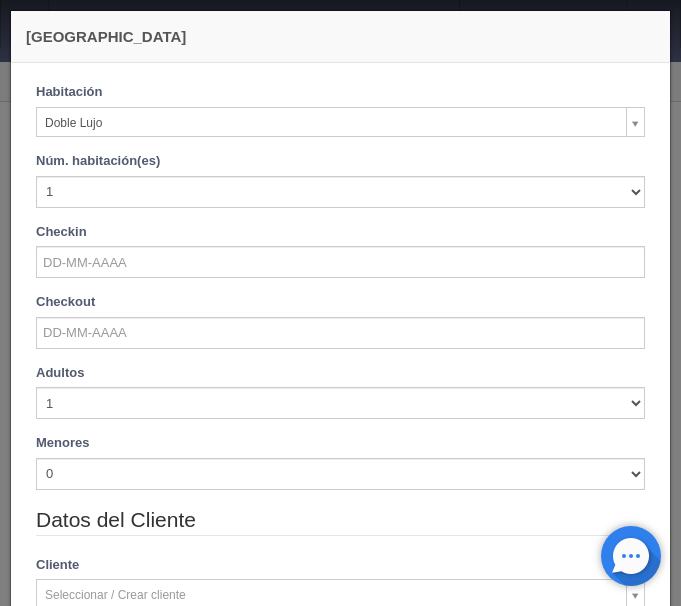 checkbox on "false" 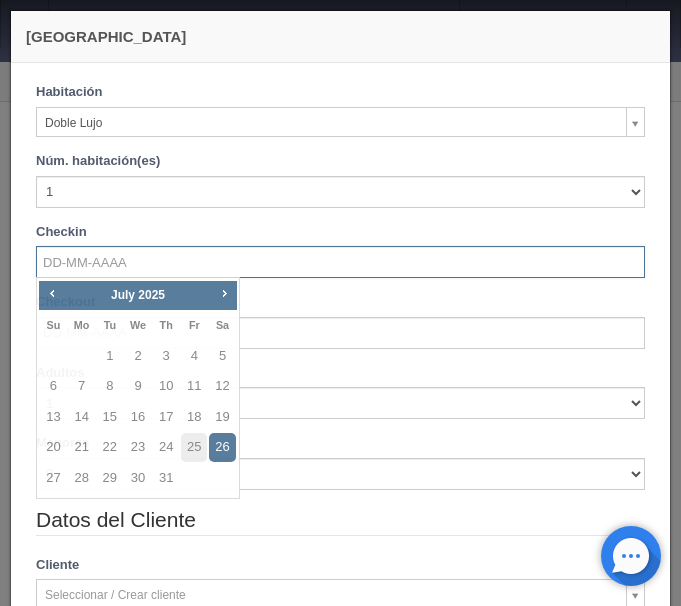 click at bounding box center (340, 262) 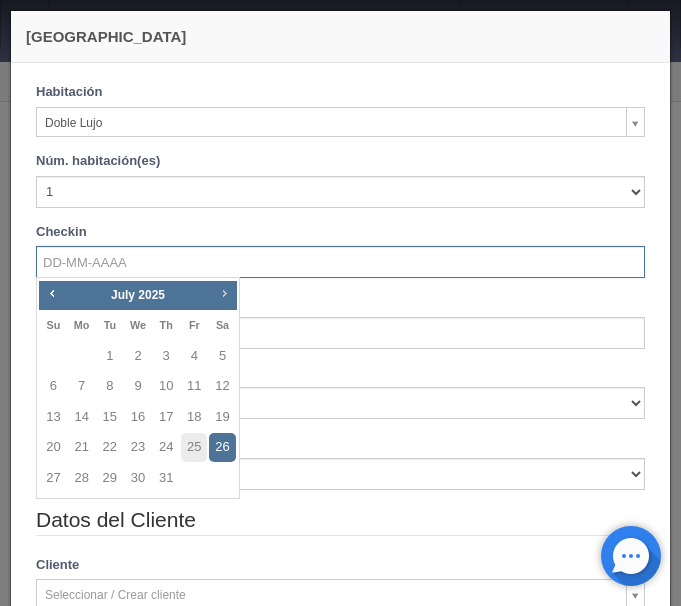 click on "Next" at bounding box center [224, 293] 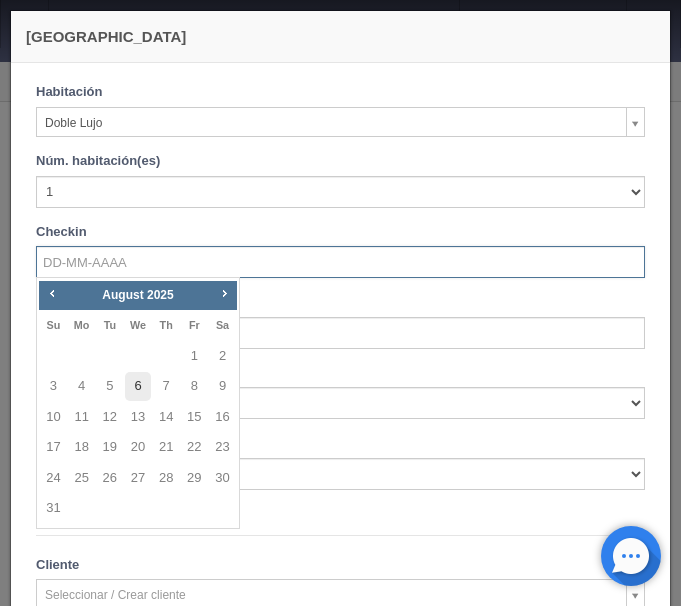 click on "6" at bounding box center (138, 386) 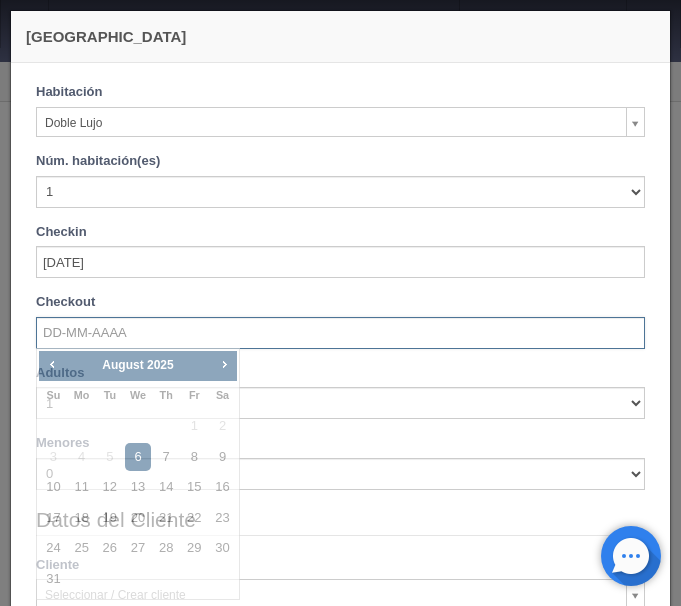 click at bounding box center (340, 333) 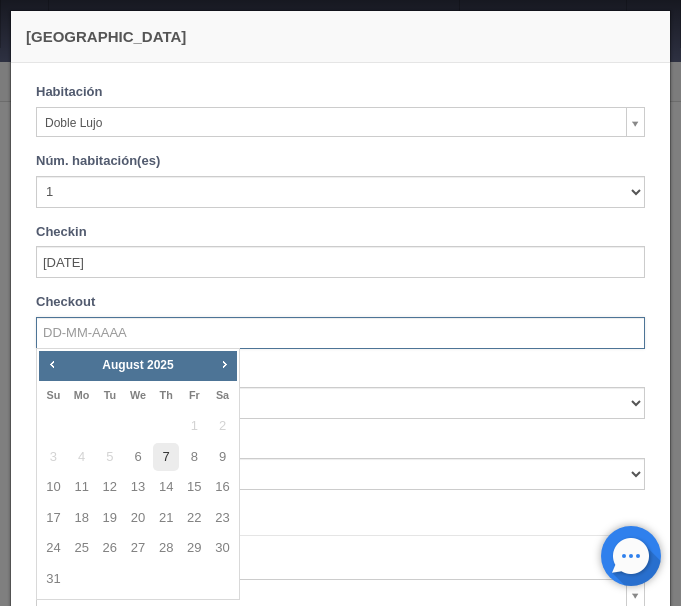 click on "7" at bounding box center (166, 457) 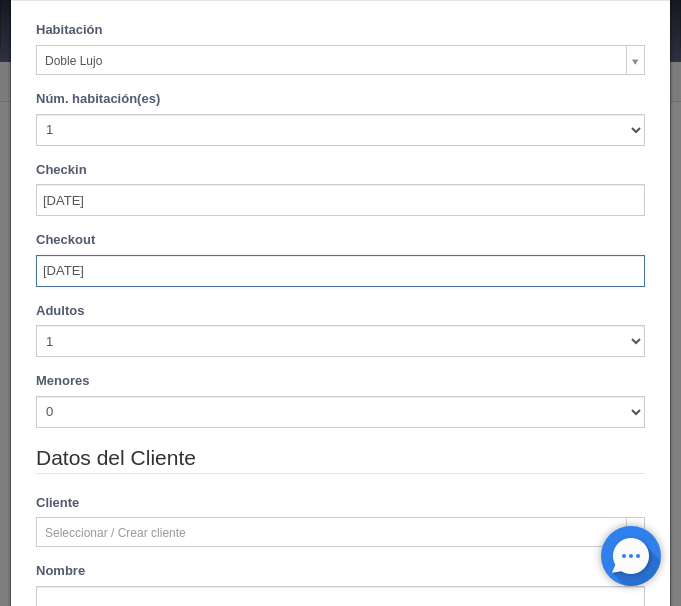 scroll, scrollTop: 84, scrollLeft: 0, axis: vertical 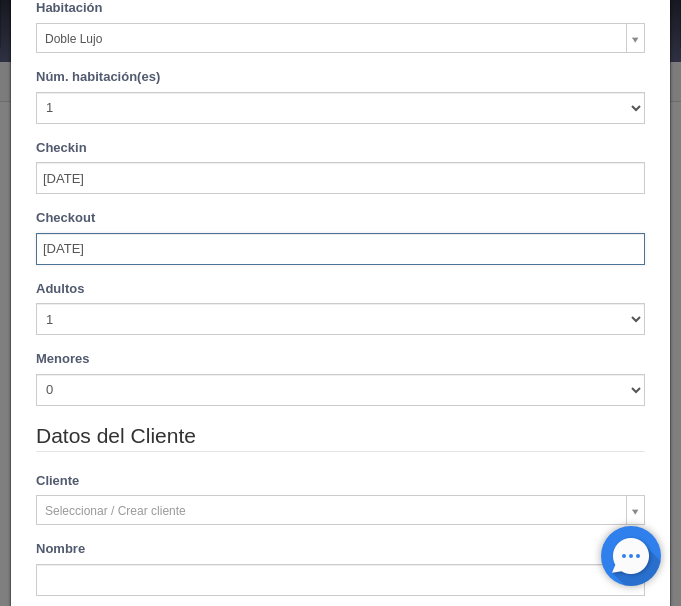 click on "Adultos
1
2
3
4
5
6
7
8
9
10" at bounding box center (340, 308) 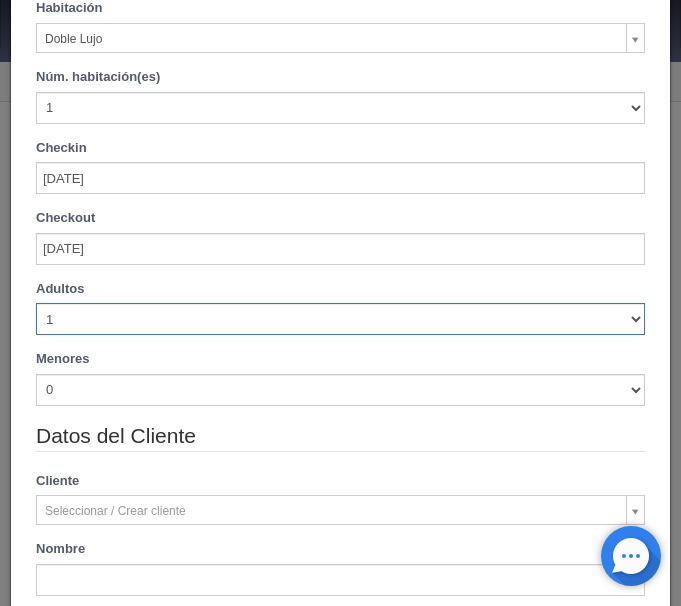 click on "1
2
3
4
5
6
7
8
9
10" at bounding box center (340, 319) 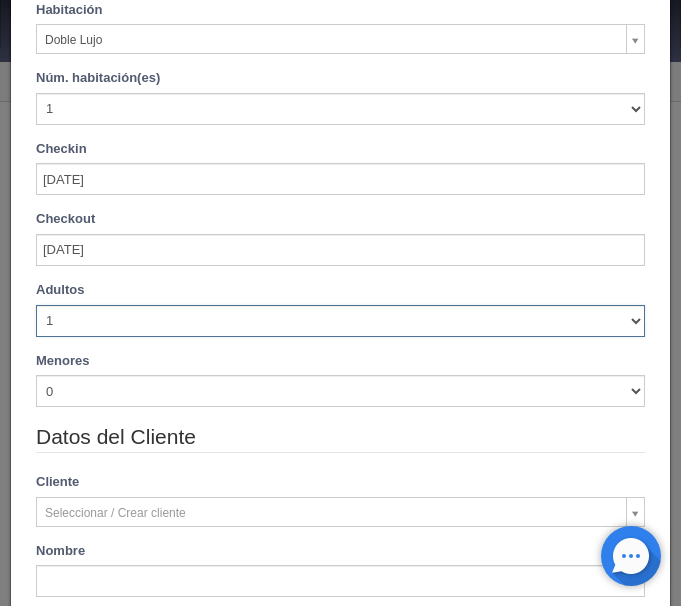 type on "1220.00" 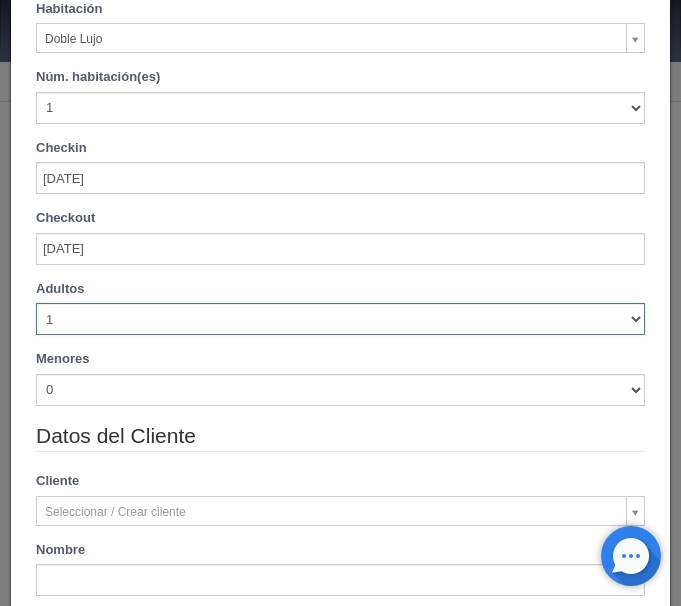 select on "2" 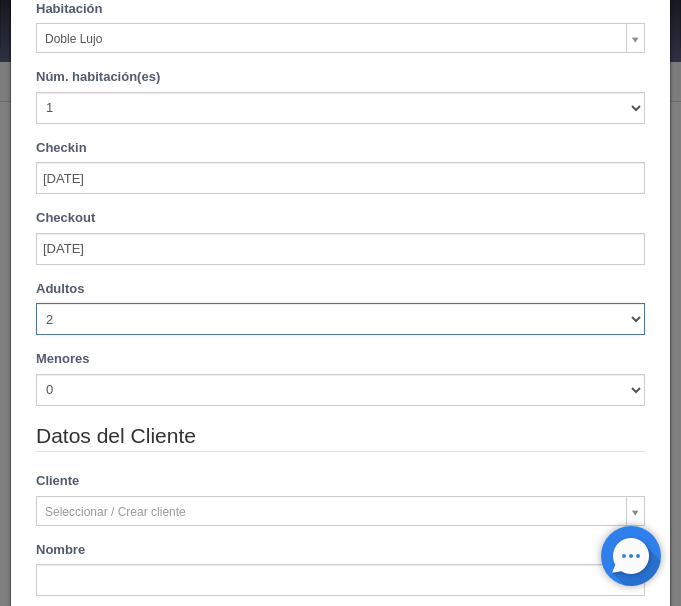 type 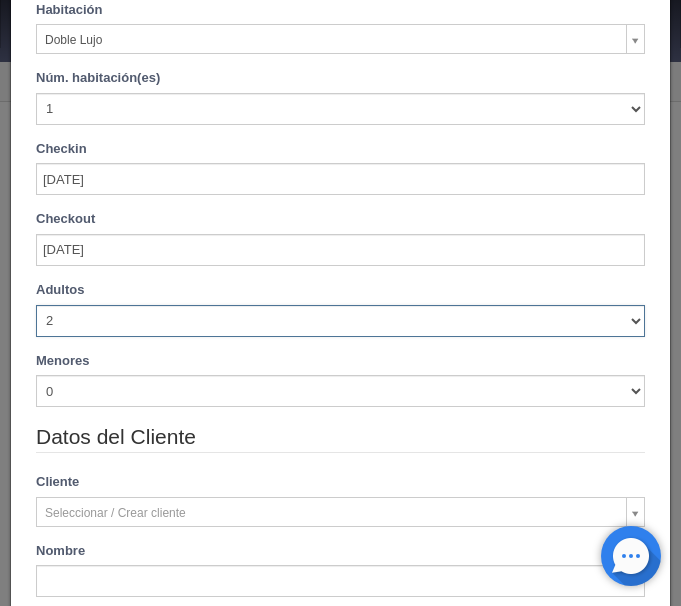 type on "1220.00" 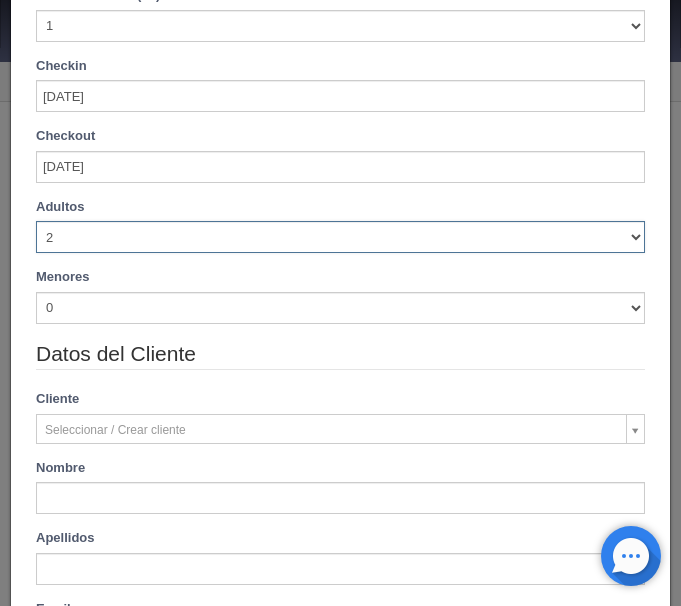 scroll, scrollTop: 316, scrollLeft: 0, axis: vertical 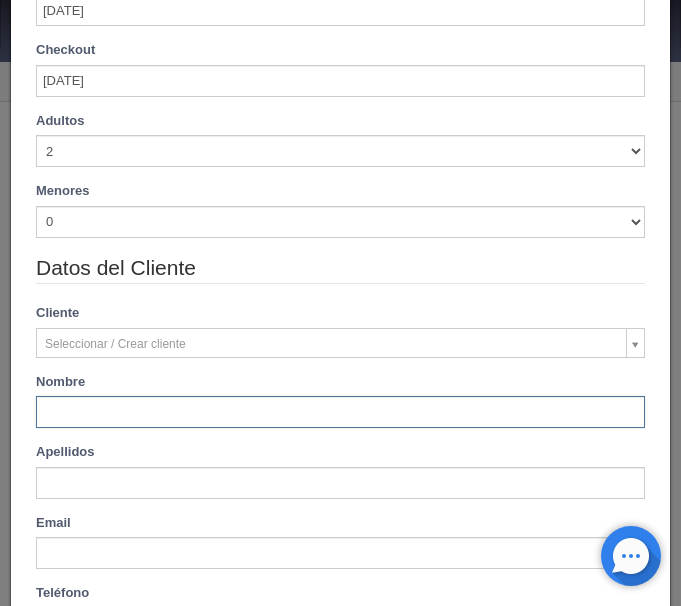 click at bounding box center (340, 412) 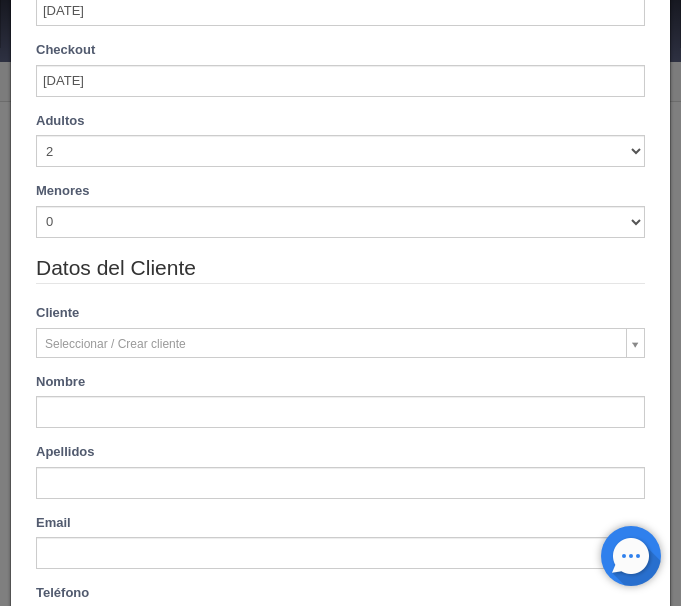 type on "Refugio" 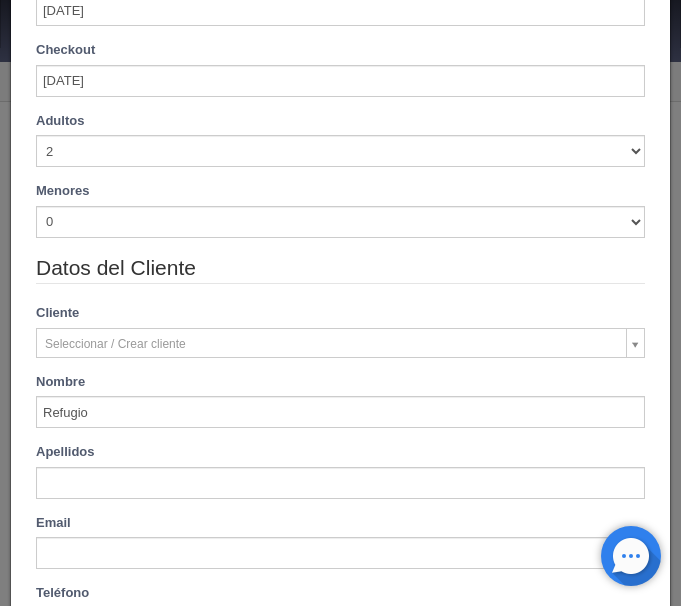 type on "Fernandez" 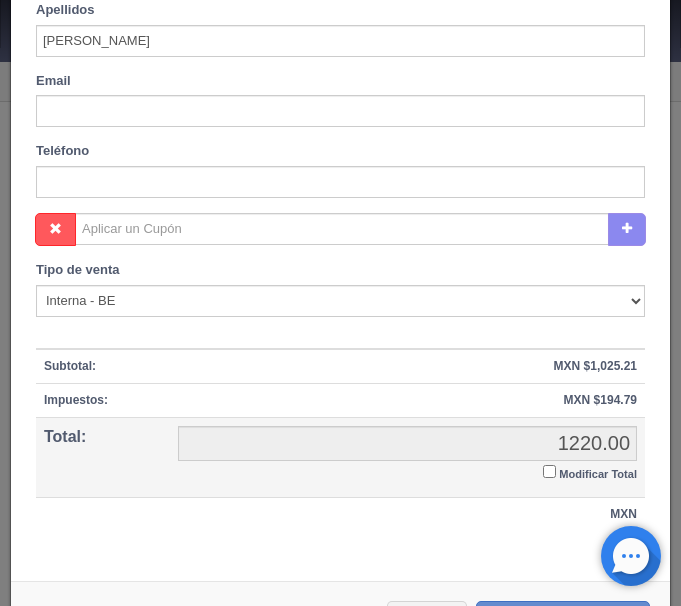 scroll, scrollTop: 815, scrollLeft: 0, axis: vertical 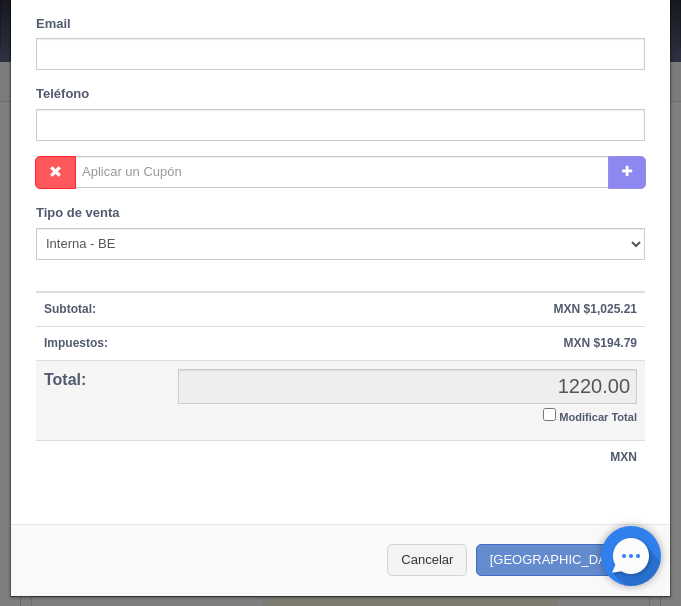 click on "Modificar Total" at bounding box center [549, 414] 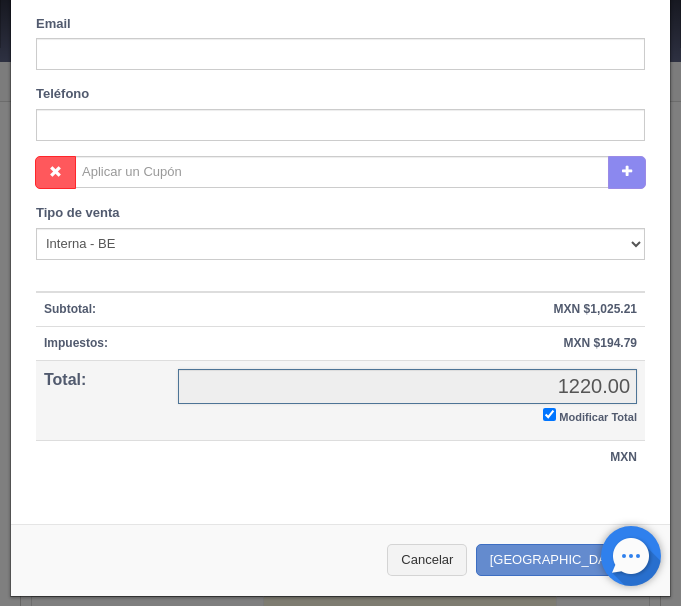 checkbox on "true" 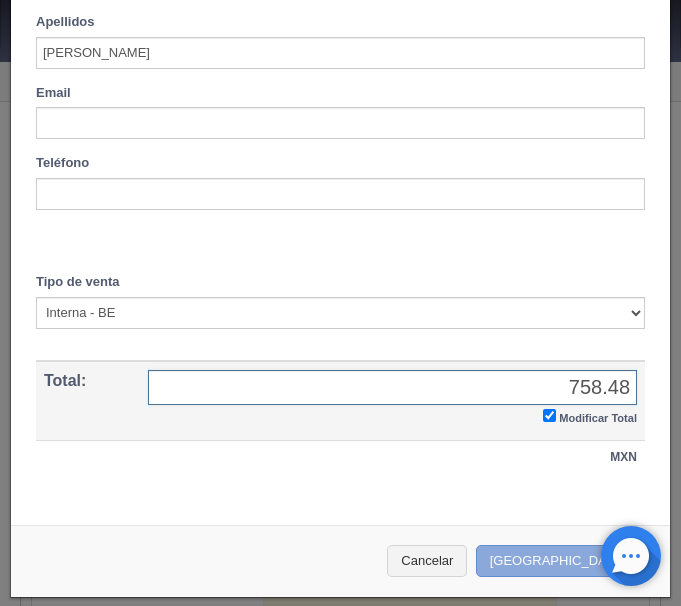 type on "758.48" 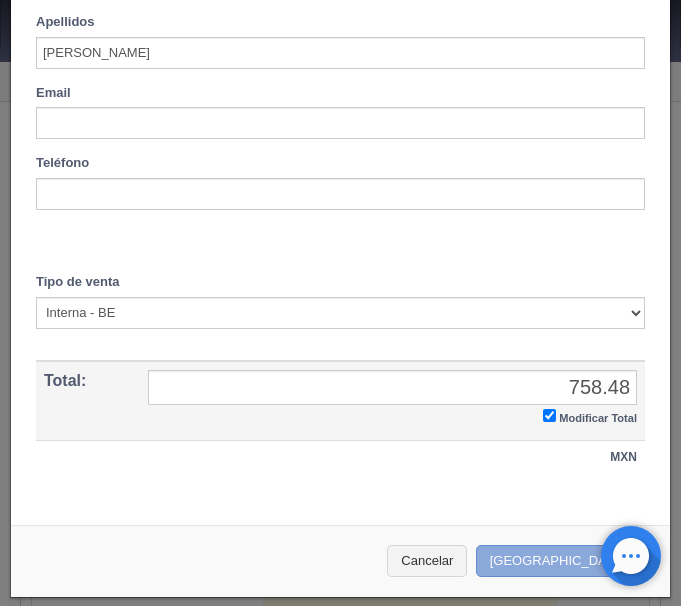 click on "Crear Reserva" at bounding box center (563, 561) 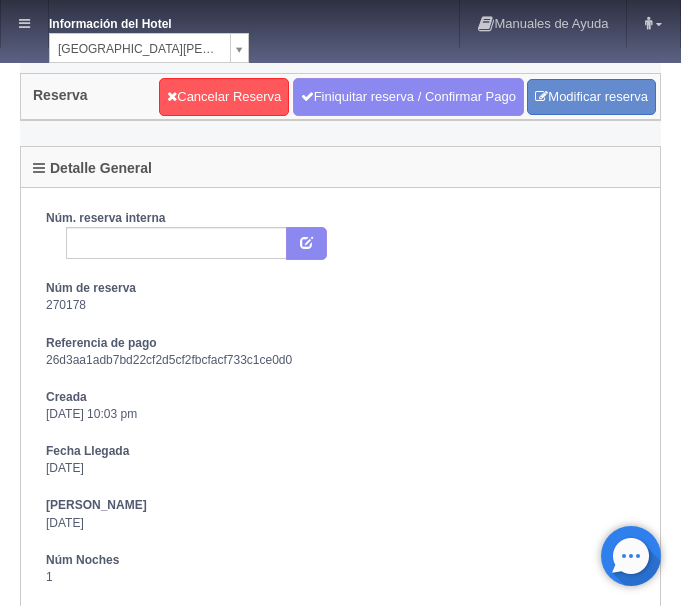 scroll, scrollTop: 0, scrollLeft: 0, axis: both 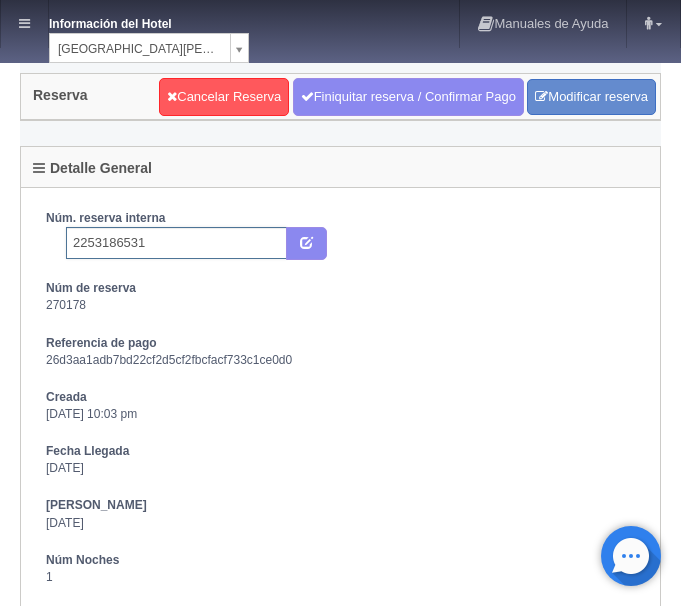click on "2253186531" at bounding box center (176, 243) 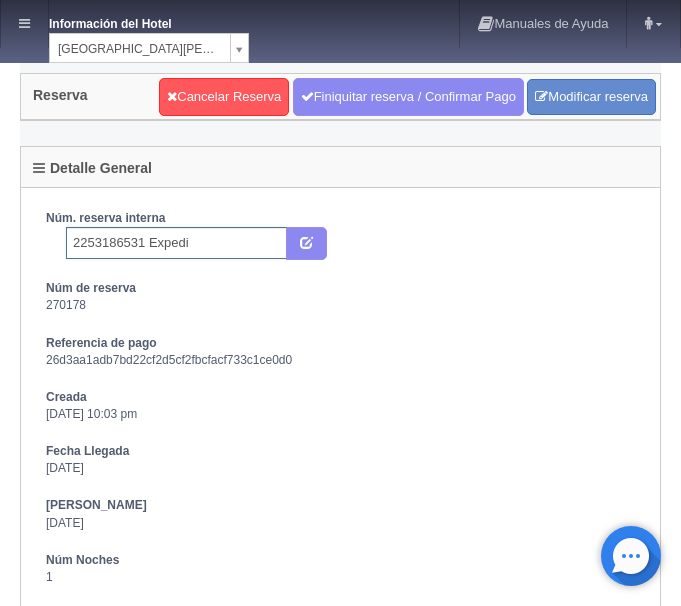type on "2253186531 Expedia" 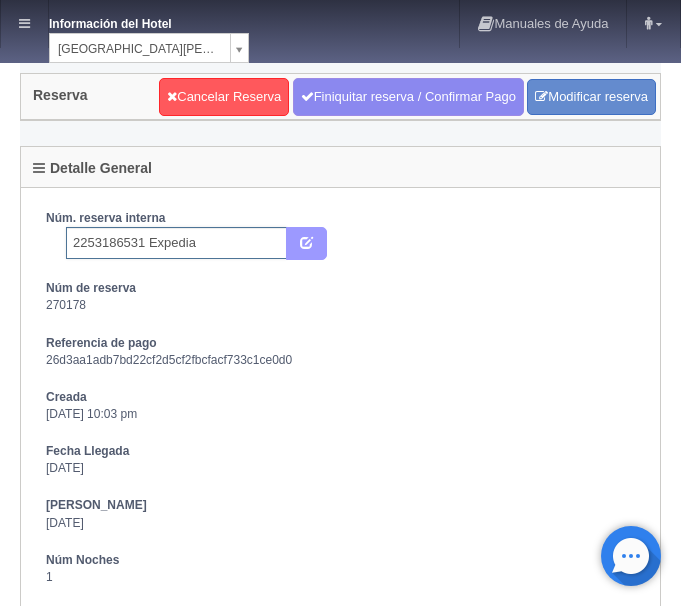 click at bounding box center [306, 241] 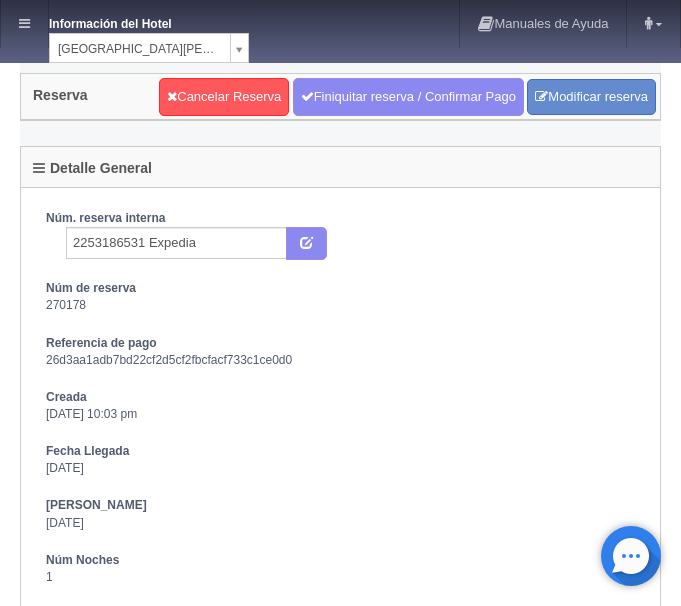 scroll, scrollTop: 0, scrollLeft: 0, axis: both 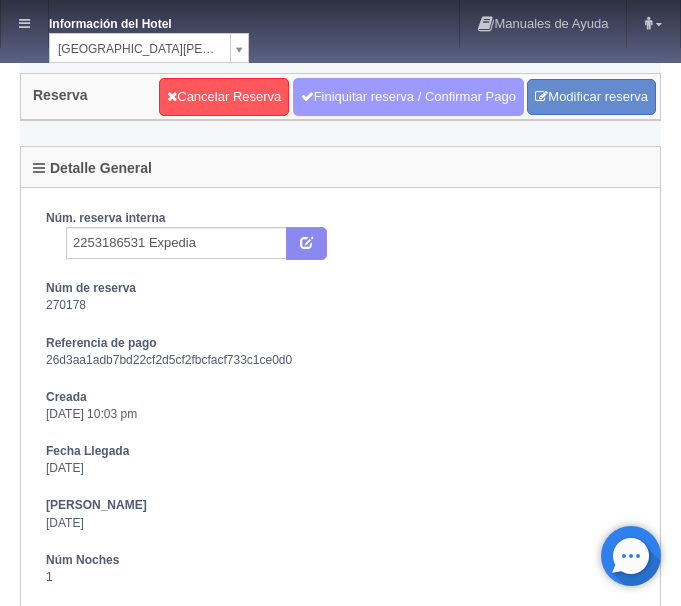 click on "Finiquitar reserva / Confirmar Pago" at bounding box center (408, 97) 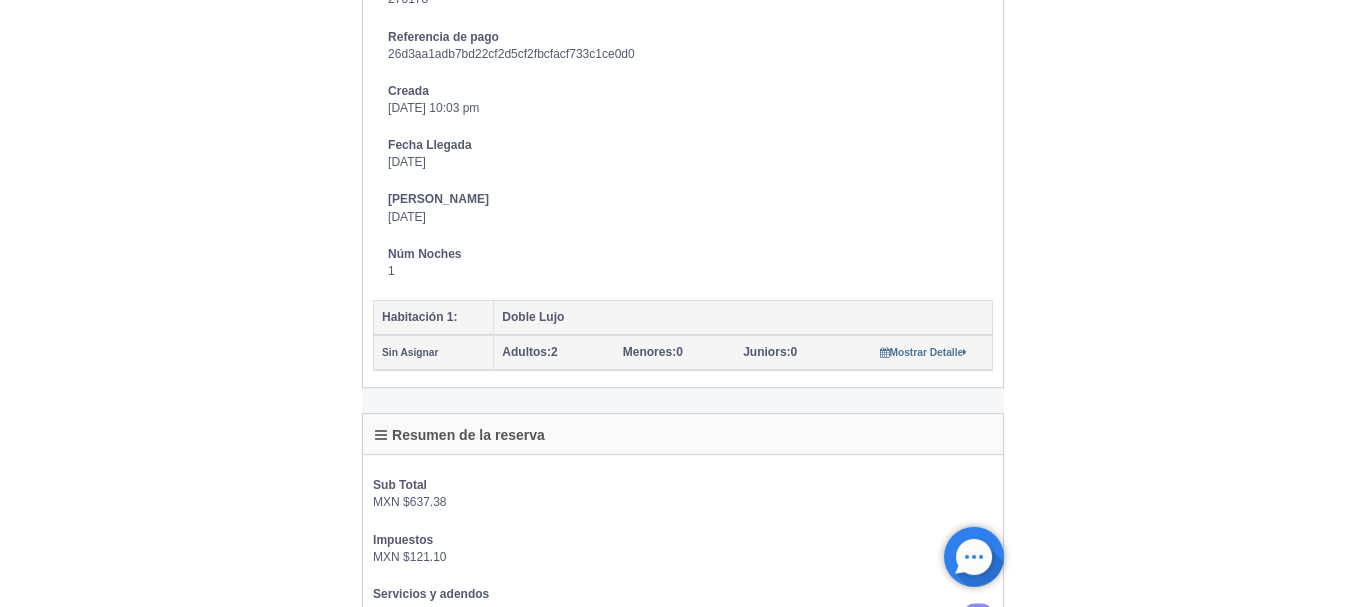 scroll, scrollTop: 0, scrollLeft: 0, axis: both 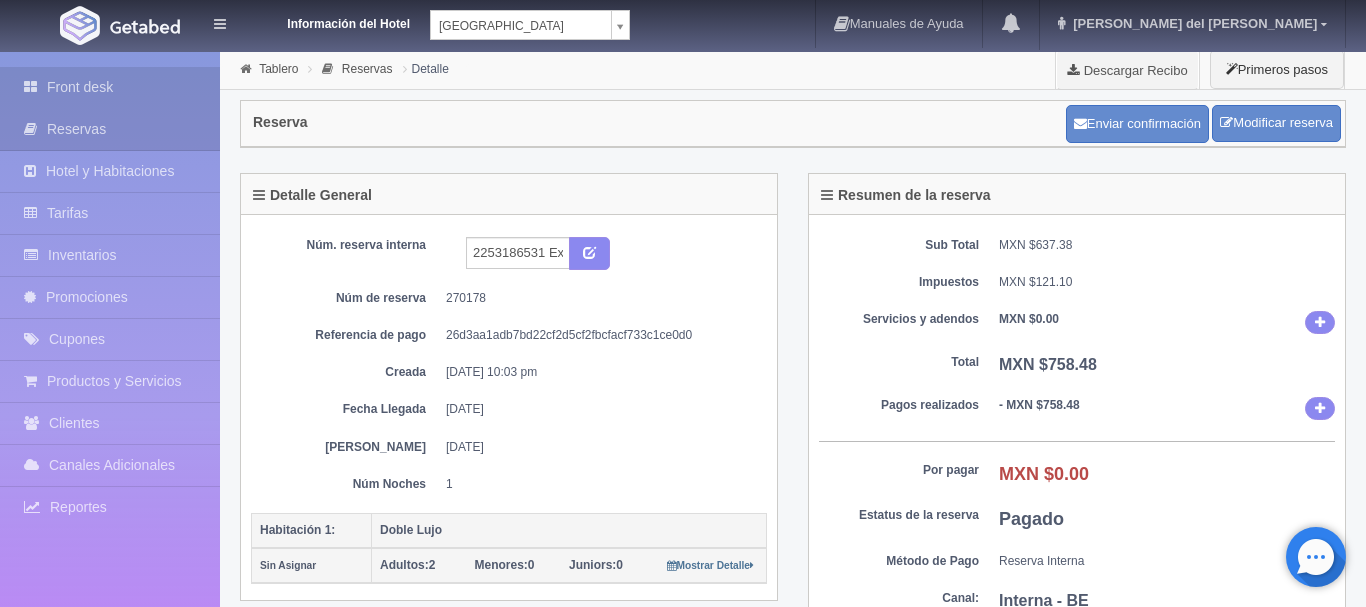 click on "Front desk" at bounding box center [110, 87] 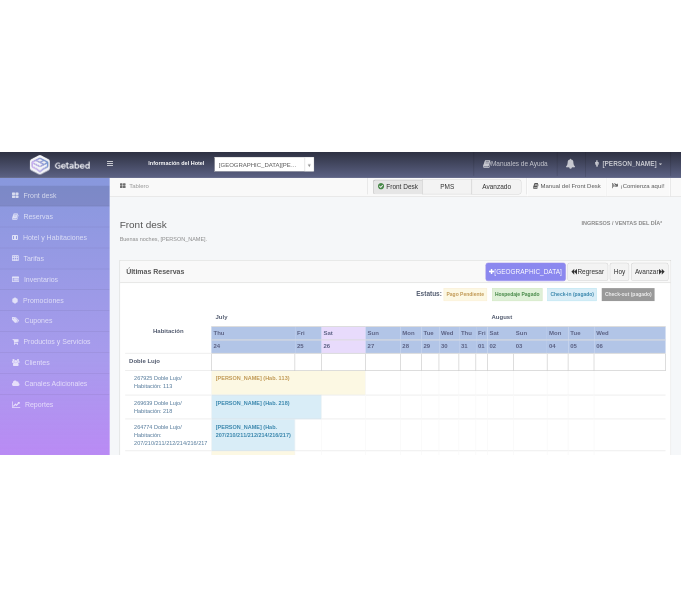 scroll, scrollTop: 0, scrollLeft: 0, axis: both 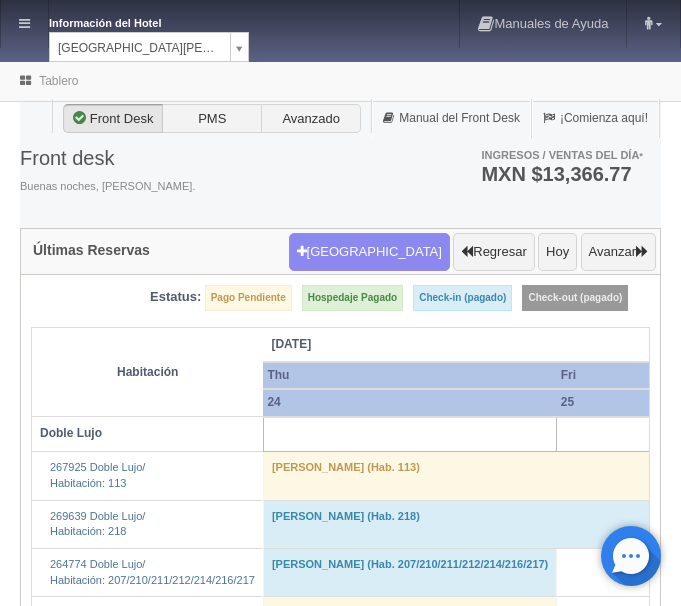 click on "Información del Hotel
HOTEL SAN FRANCISCO PLAZA
HOTEL SAN FRANCISCO PLAZA
HOTEL UNIVERSO
Hotel Latino
Manuales de Ayuda
Actualizaciones recientes
ana del carmen
Mi Perfil
Salir / Log Out
Procesando...
Front desk
Reservas
Hotel y Habitaciones
Tarifas
Inventarios
Promociones
Cupones
Productos y Servicios" at bounding box center (340, 2348) 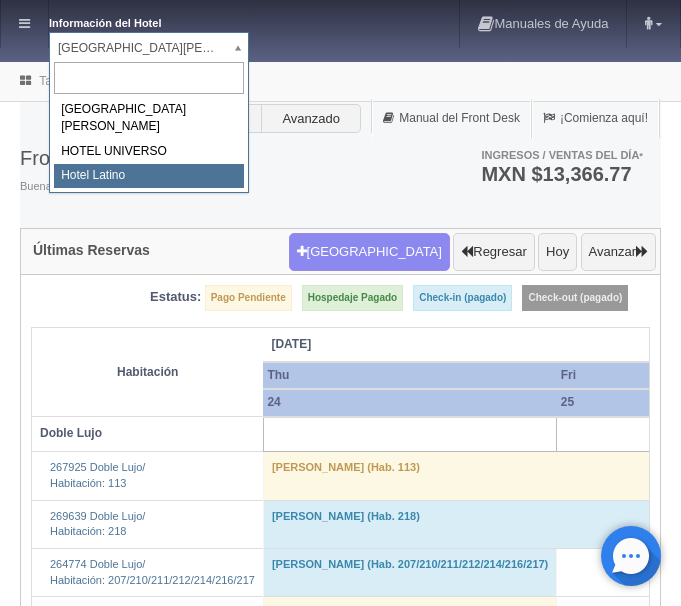 select on "625" 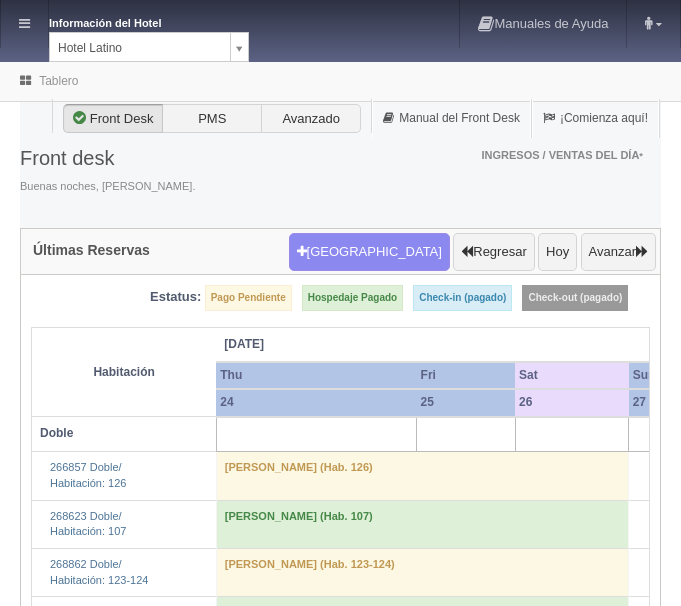 scroll, scrollTop: 0, scrollLeft: 0, axis: both 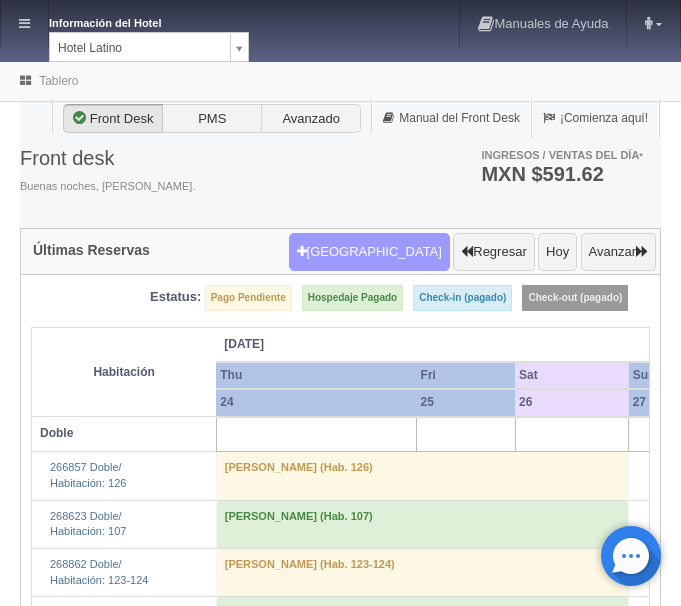 click on "[GEOGRAPHIC_DATA]" at bounding box center (369, 252) 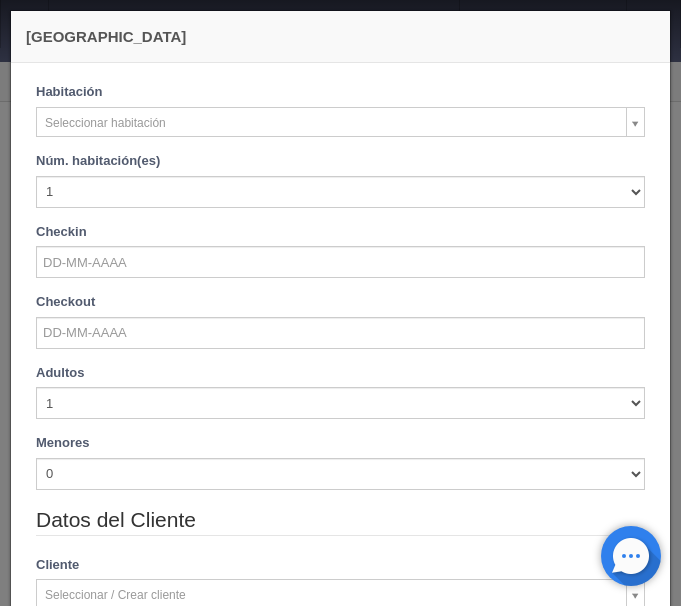 checkbox on "false" 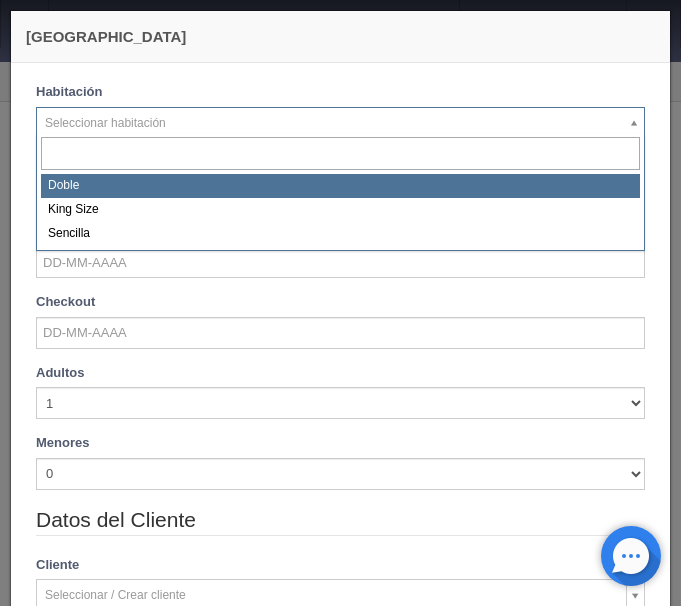 click on "Información del Hotel
[GEOGRAPHIC_DATA] [GEOGRAPHIC_DATA][PERSON_NAME]
Manuales de Ayuda
Actualizaciones recientes
[PERSON_NAME]
Mi Perfil
Salir / Log Out
Procesando...
Front desk
Reservas
Hotel y Habitaciones
Tarifas
Inventarios
Promociones
Cupones
Productos y Servicios" at bounding box center (340, 1469) 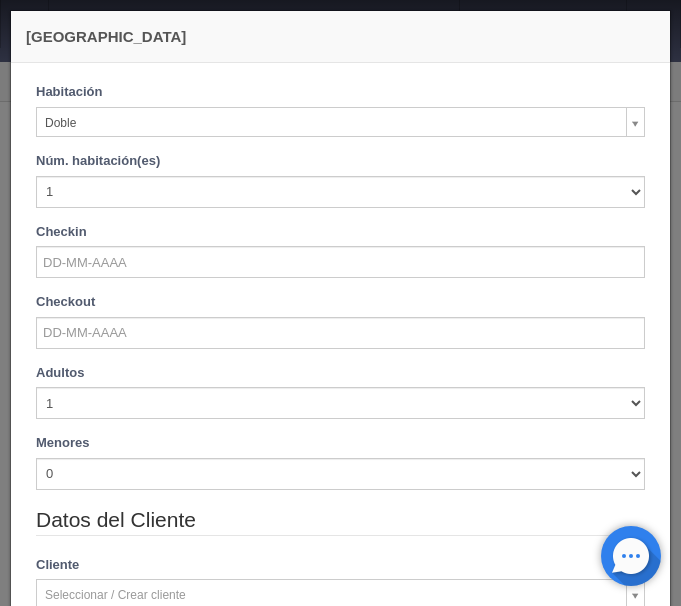 select on "2159" 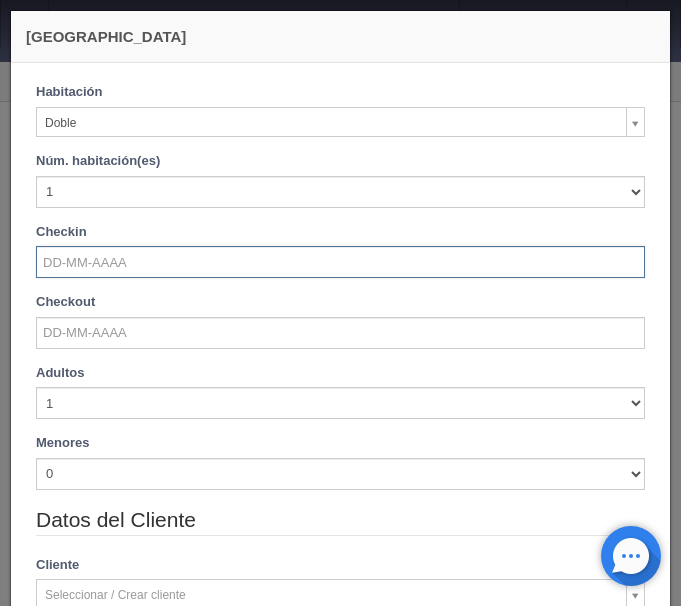 click at bounding box center (340, 262) 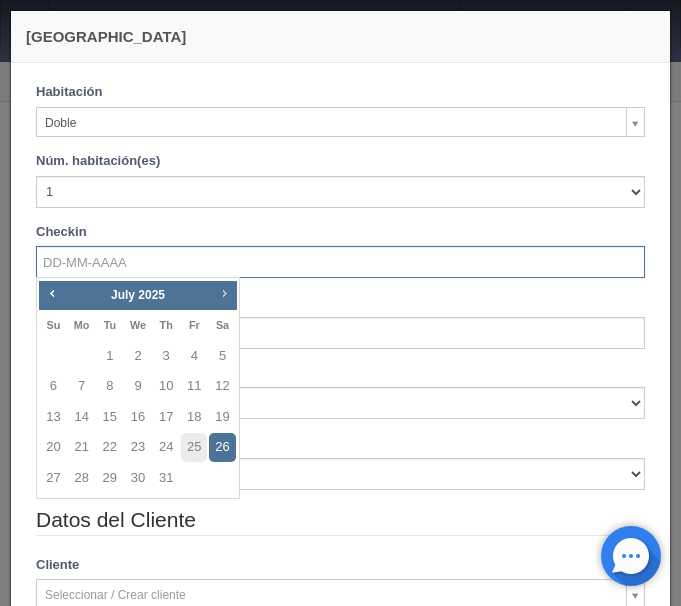 click on "Next" at bounding box center (224, 293) 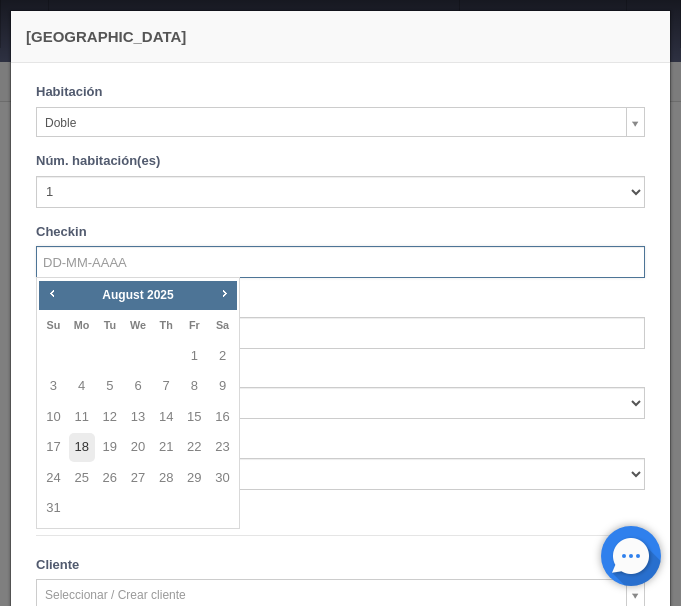 click on "18" at bounding box center (82, 447) 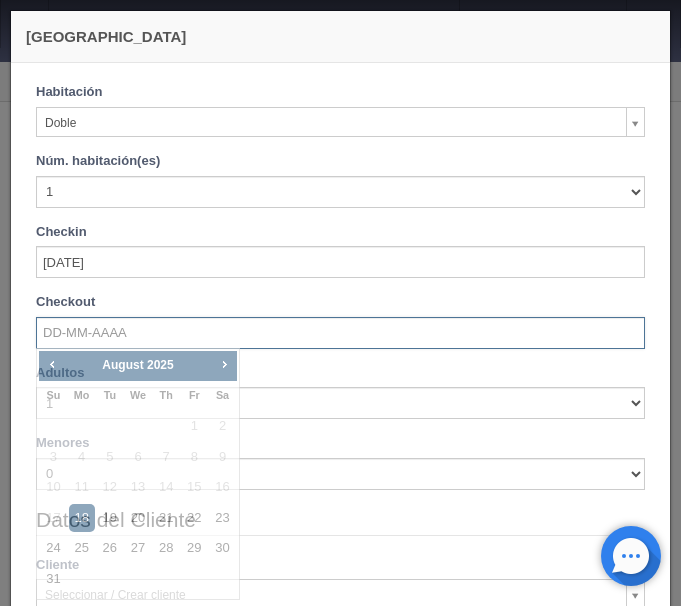 click at bounding box center (340, 333) 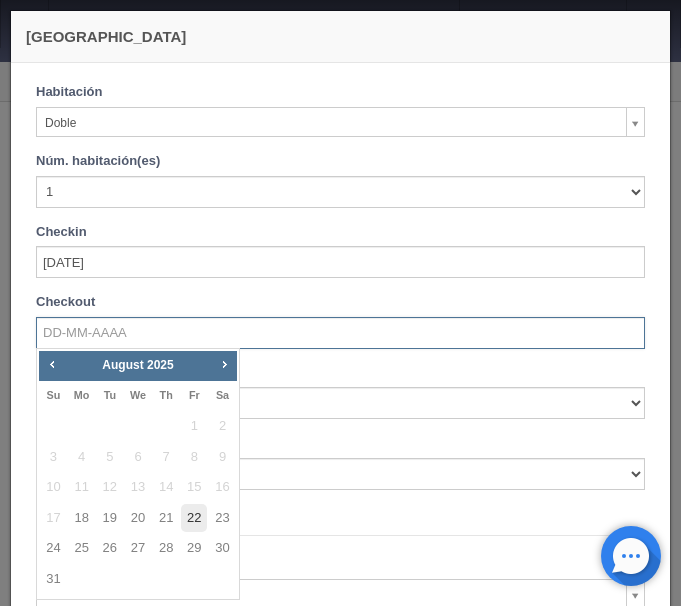 click on "22" at bounding box center [194, 518] 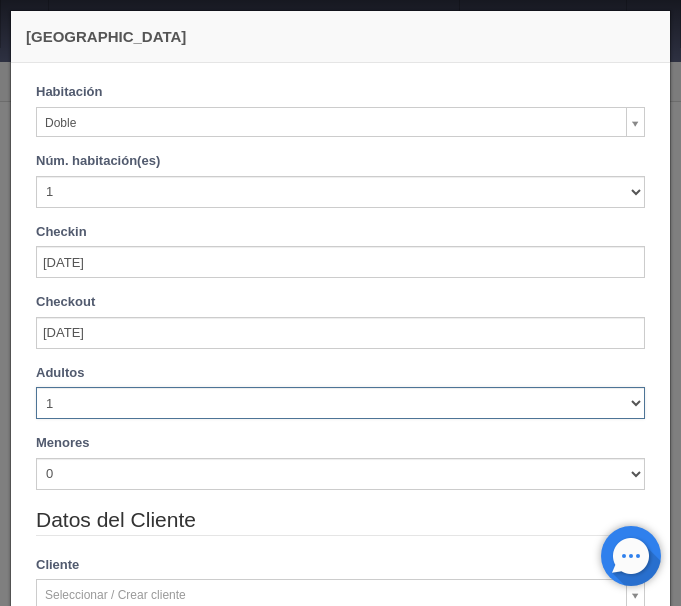 click on "1
2
3
4
5
6
7
8
9
10" at bounding box center (340, 403) 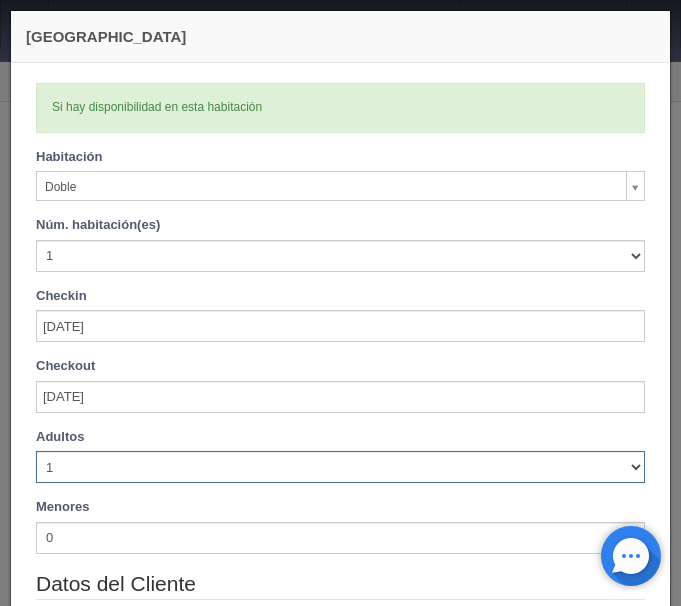 type on "3080.00" 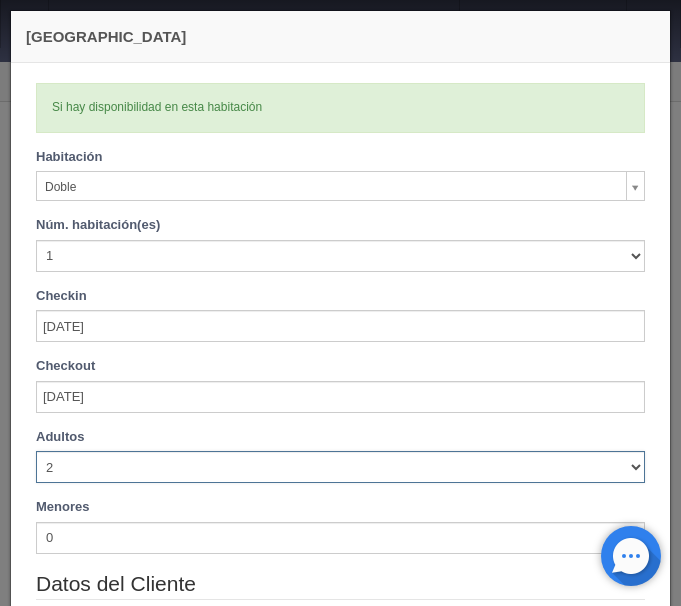 type 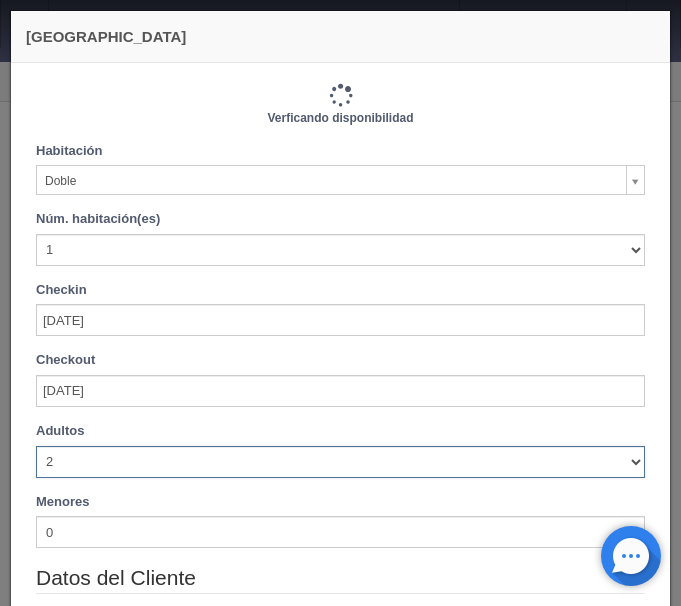 type on "3080.00" 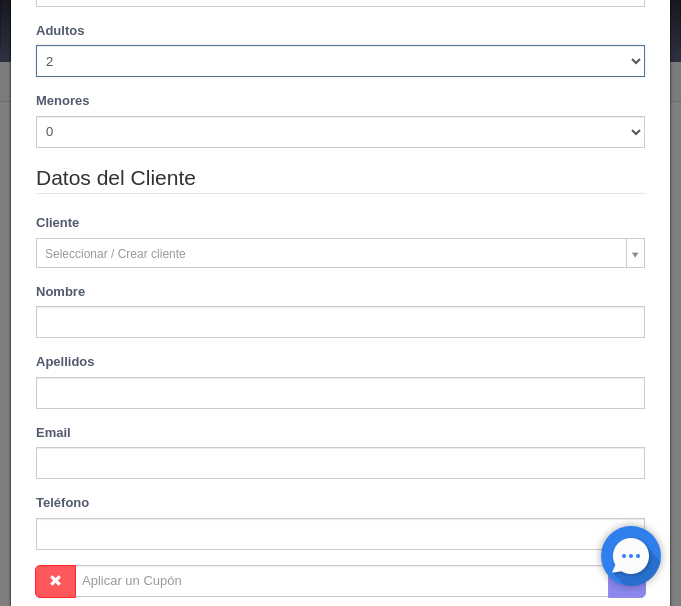 scroll, scrollTop: 420, scrollLeft: 0, axis: vertical 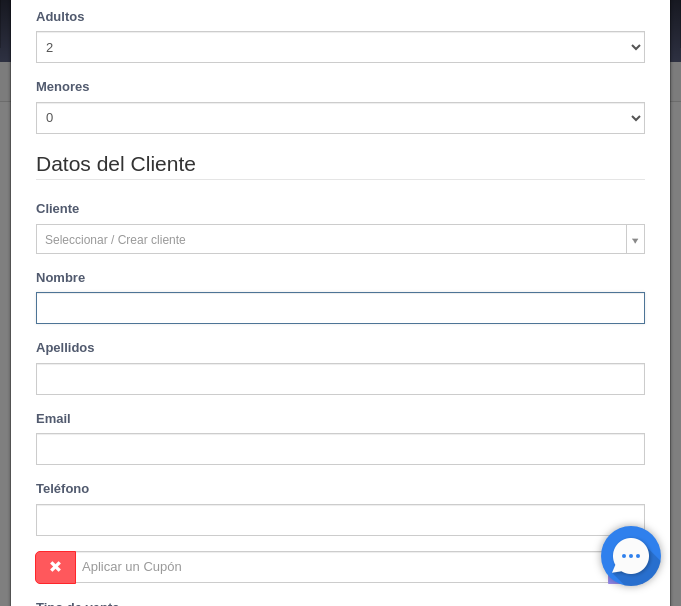 click at bounding box center [340, 308] 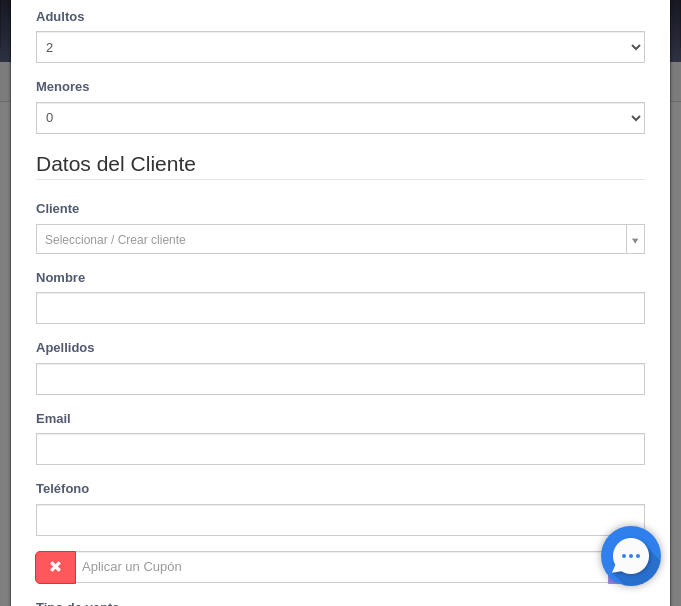 type on "[PERSON_NAME] [PERSON_NAME]" 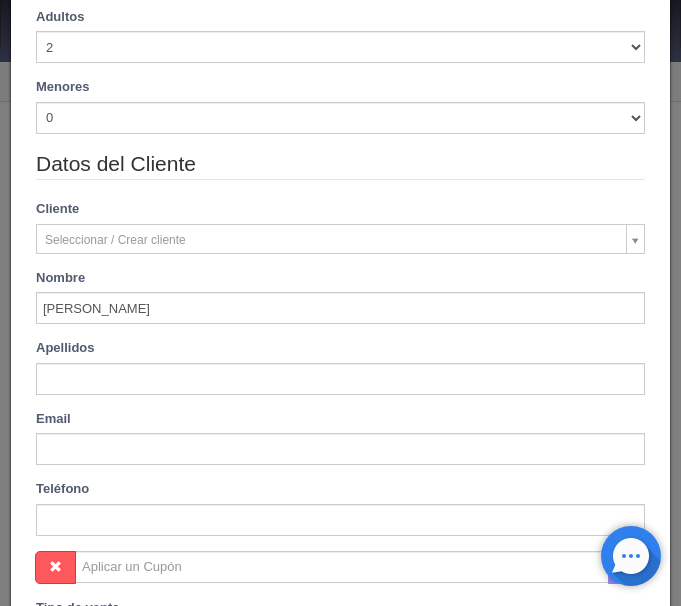 type on "[PERSON_NAME]" 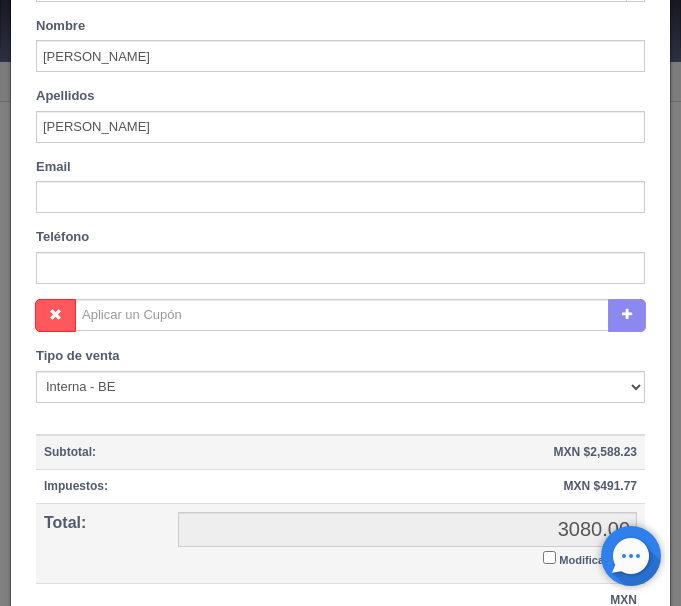 scroll, scrollTop: 756, scrollLeft: 0, axis: vertical 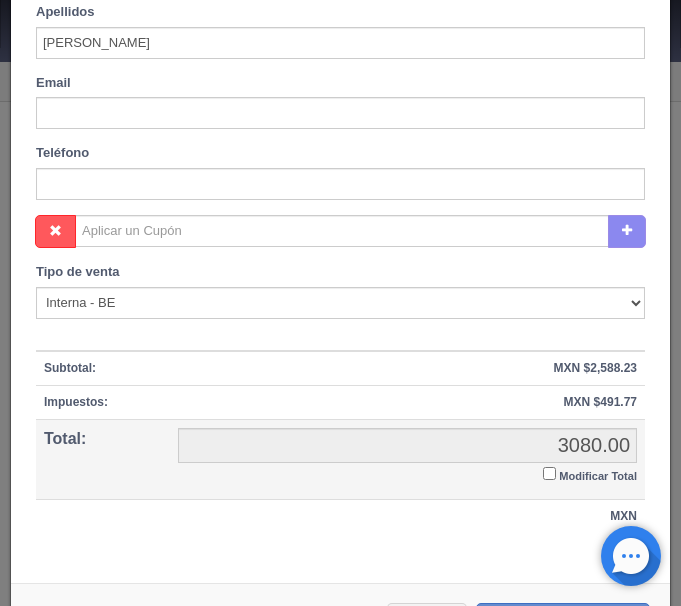 click on "Modificar Total" at bounding box center [549, 473] 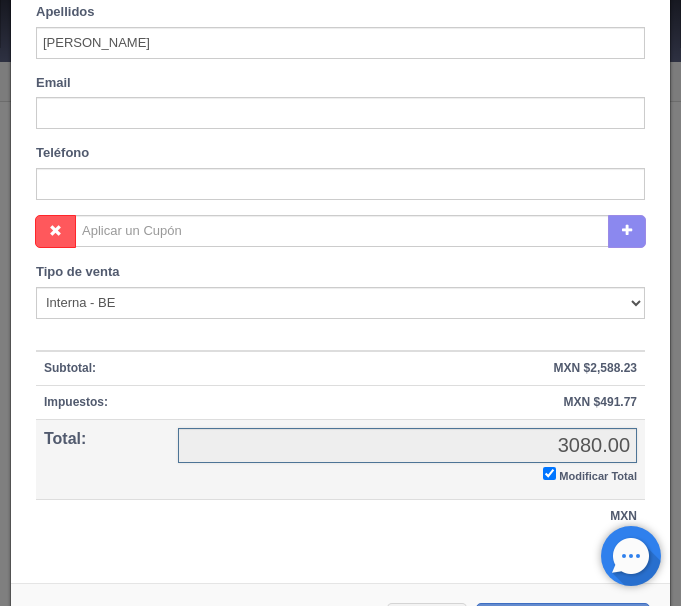 checkbox on "true" 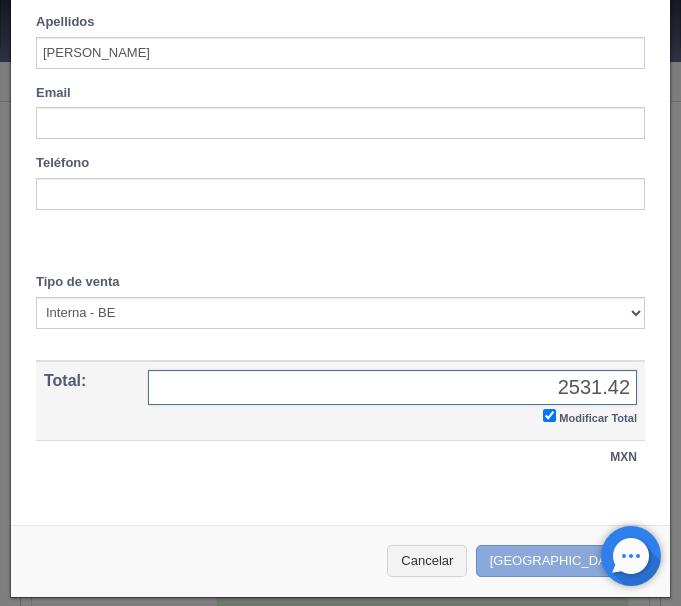 type on "2531.42" 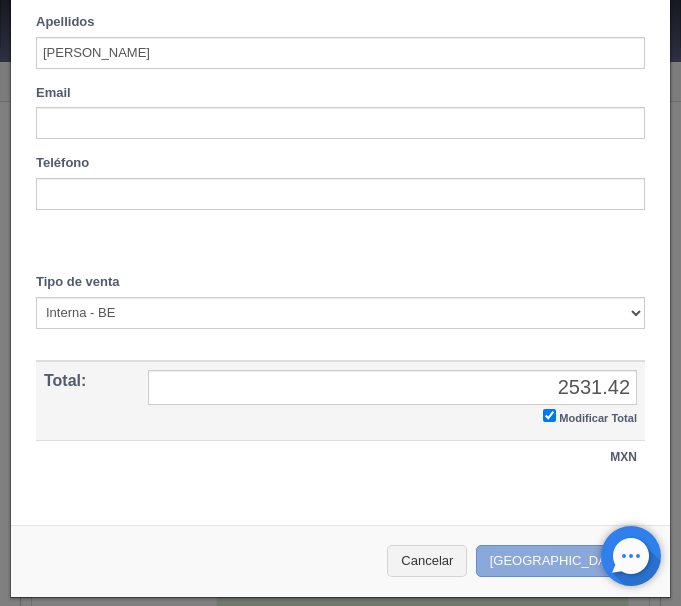click on "Crear Reserva" at bounding box center [563, 561] 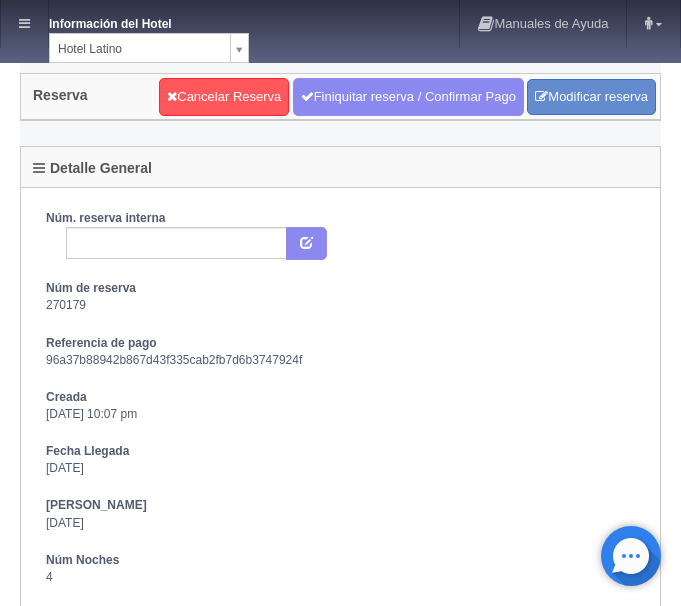 scroll, scrollTop: 0, scrollLeft: 0, axis: both 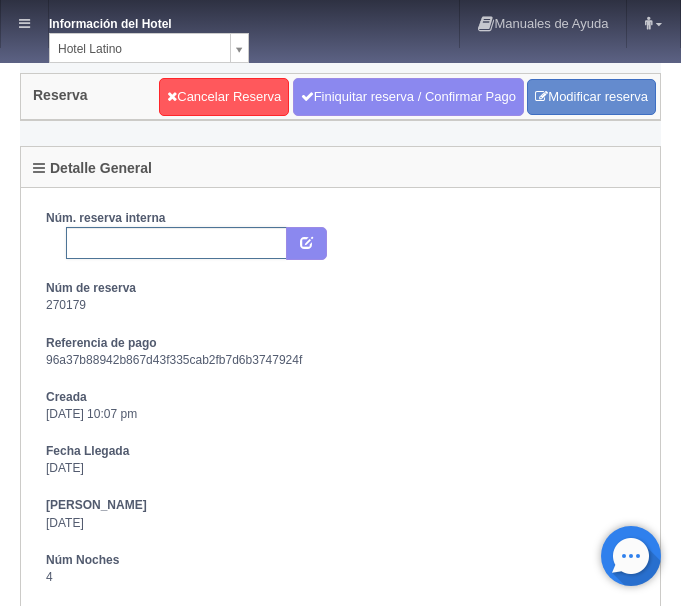 click at bounding box center (176, 243) 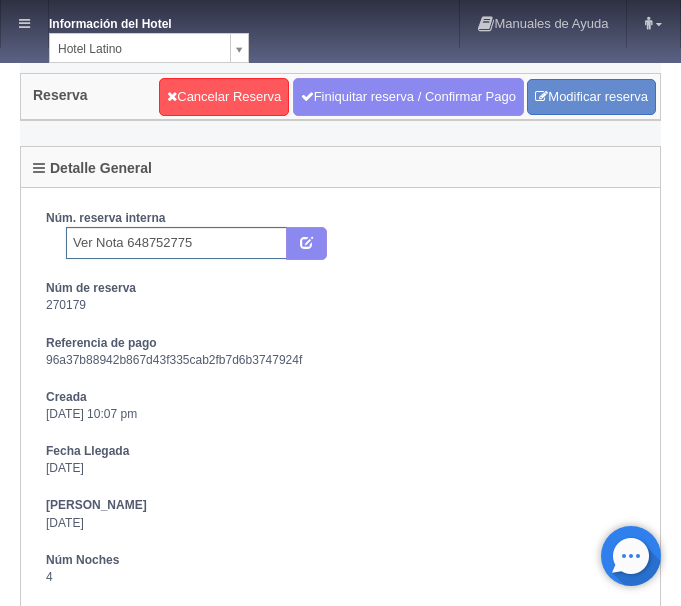 type on "Ver Nota 6487527757" 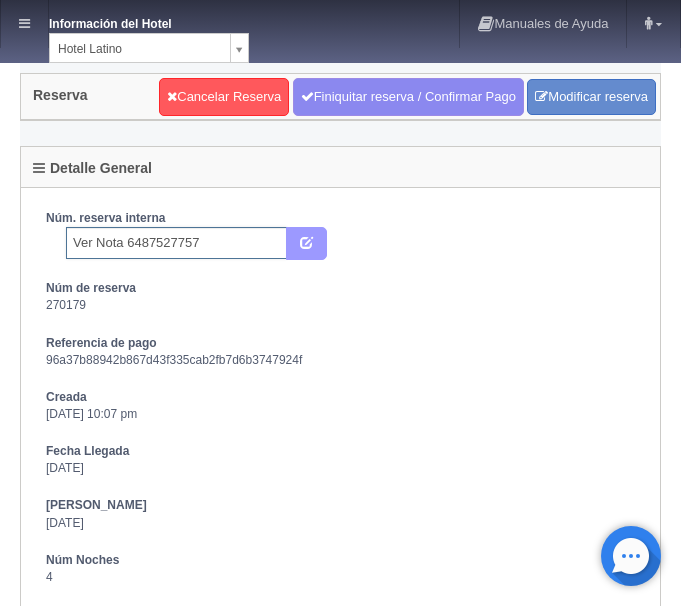 click at bounding box center [306, 241] 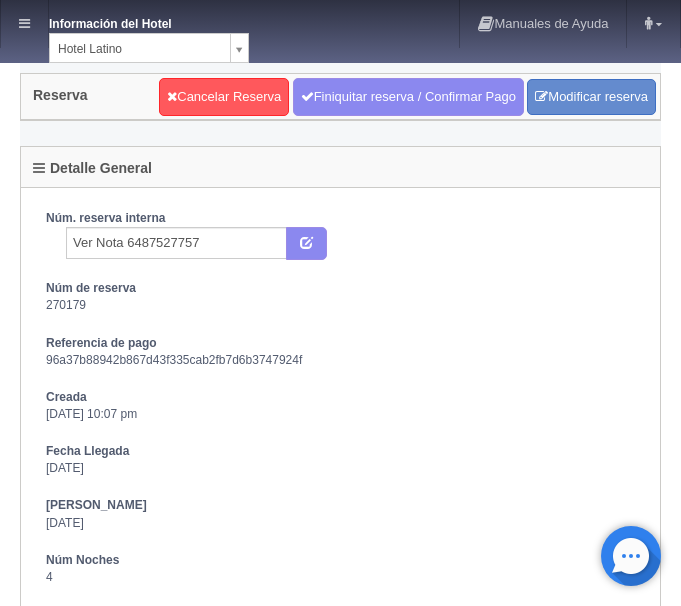 scroll, scrollTop: 0, scrollLeft: 0, axis: both 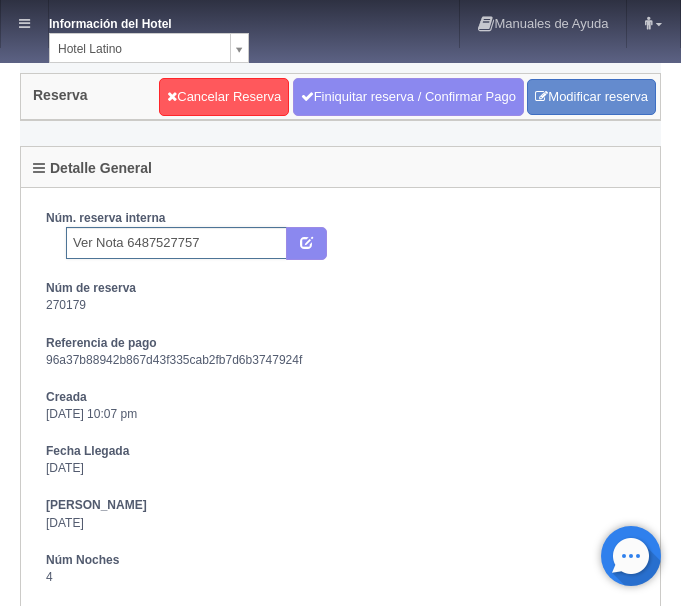 click on "Ver Nota 6487527757" at bounding box center [176, 243] 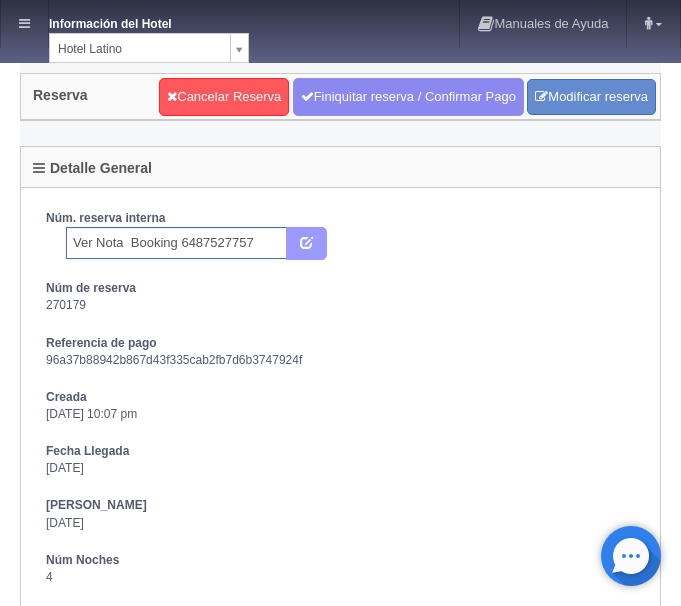type on "Ver Nota  Booking 6487527757" 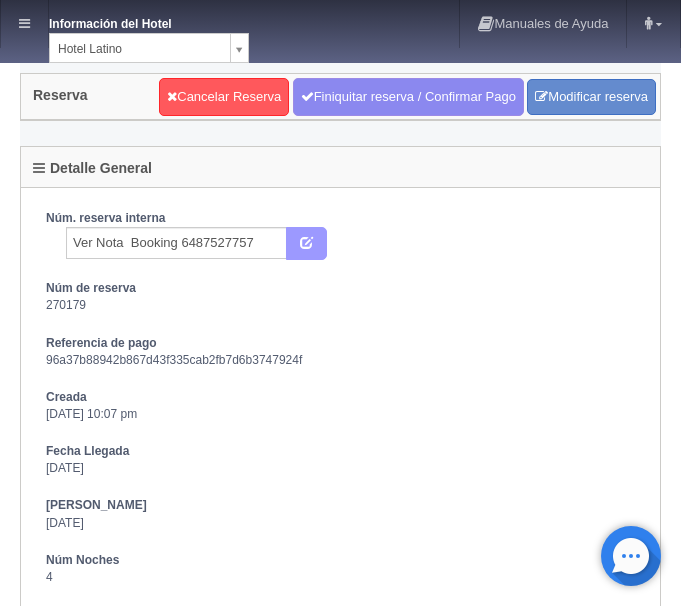 click at bounding box center (306, 244) 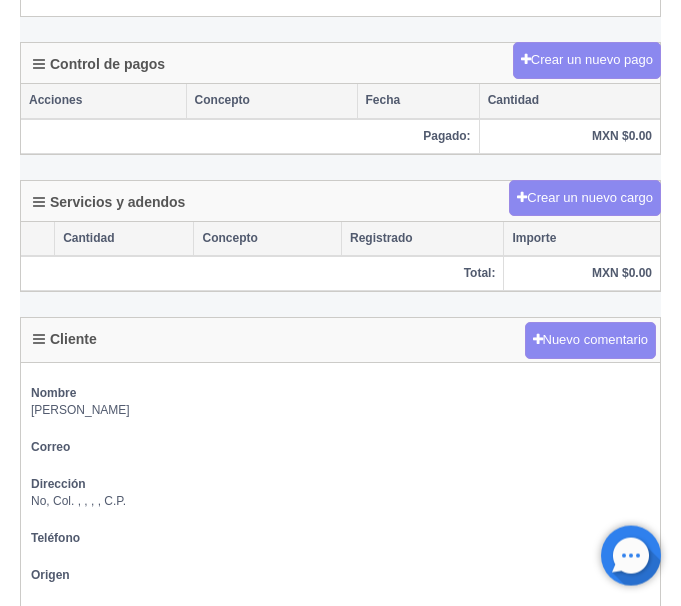 scroll, scrollTop: 1326, scrollLeft: 0, axis: vertical 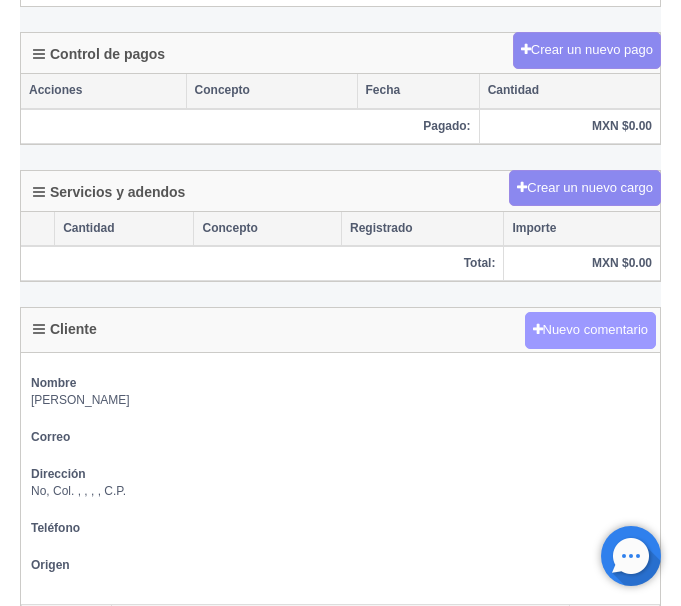 click on "Nuevo comentario" at bounding box center (591, 330) 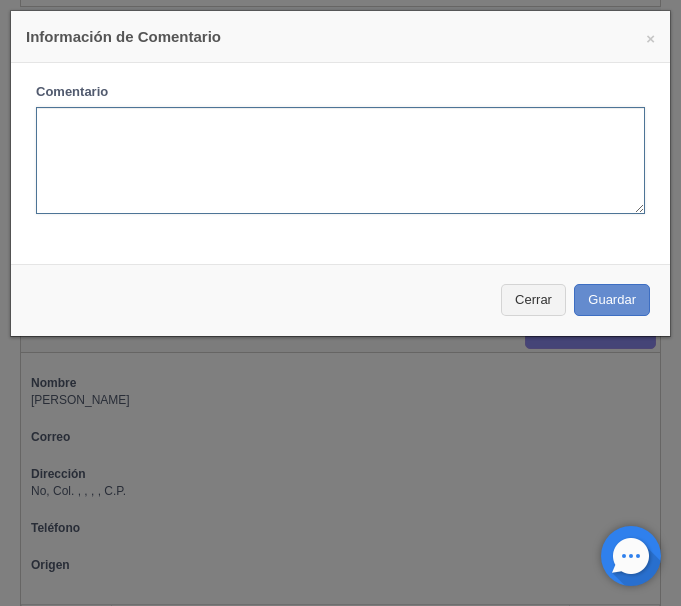 click at bounding box center (340, 160) 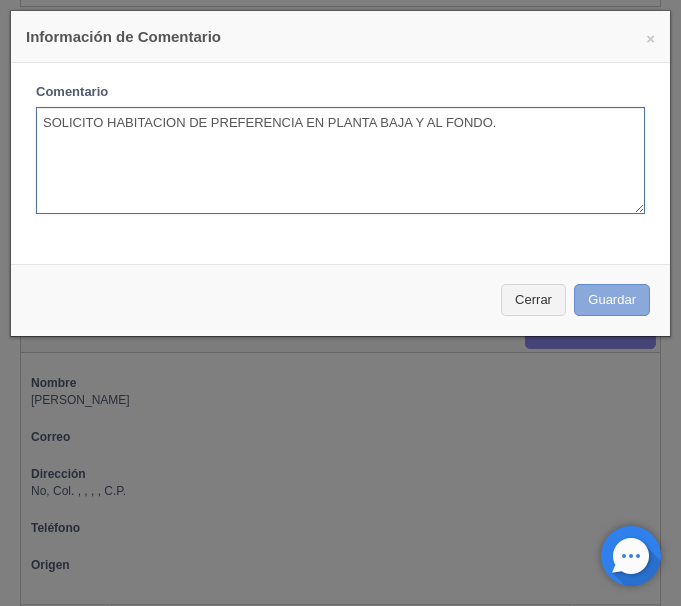 type on "SOLICITO HABITACION DE PREFERENCIA EN PLANTA BAJA Y AL FONDO." 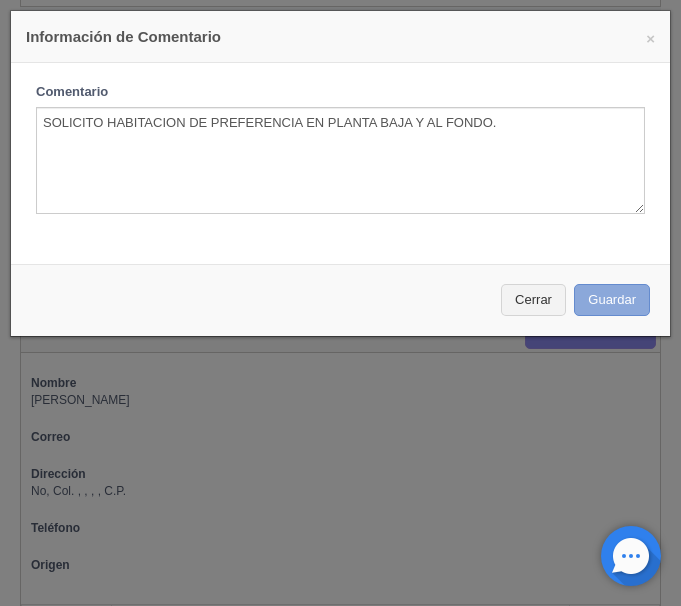 click on "Guardar" at bounding box center (612, 300) 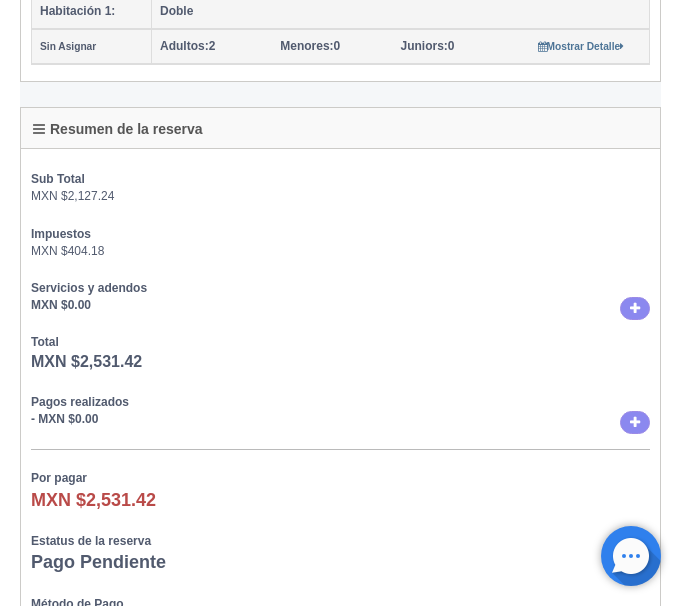 scroll, scrollTop: 0, scrollLeft: 0, axis: both 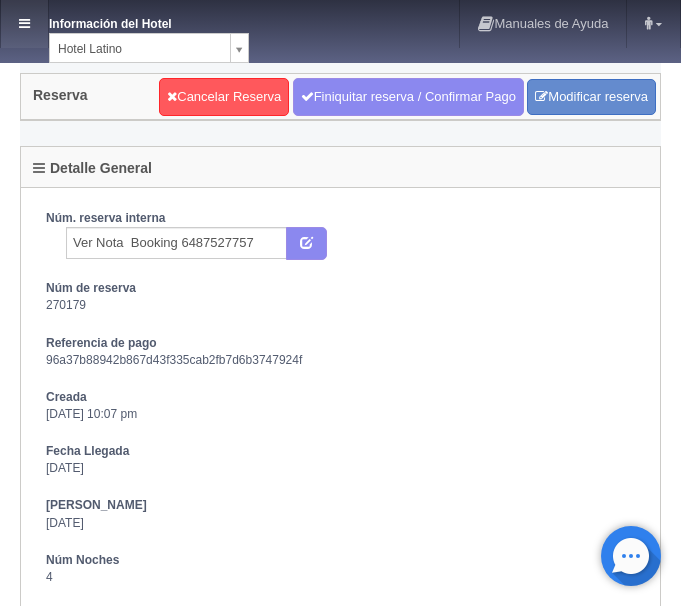 click at bounding box center (24, 24) 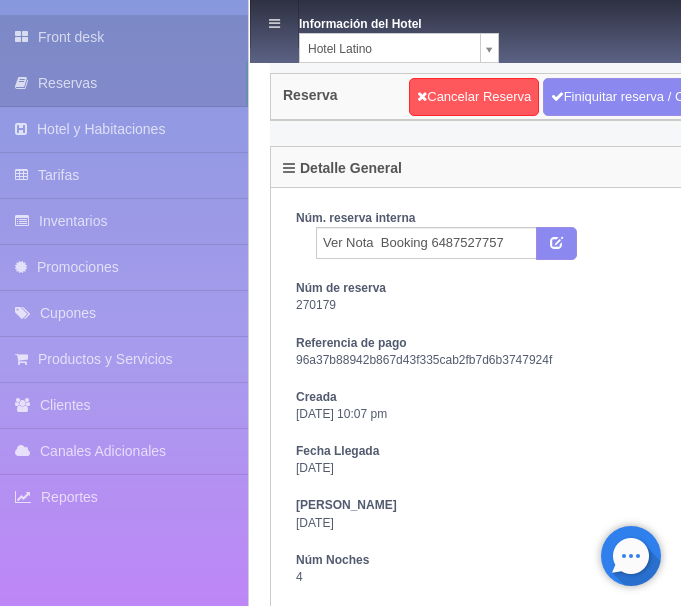 click on "Front desk" at bounding box center [124, 37] 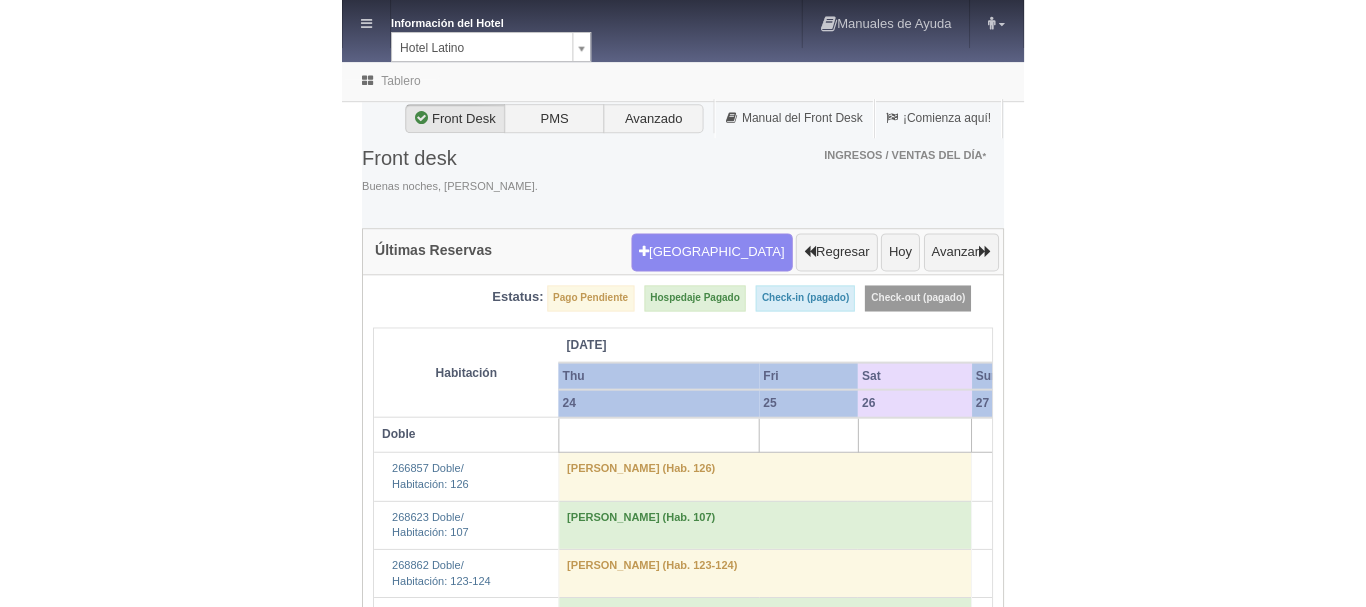 scroll, scrollTop: 0, scrollLeft: 0, axis: both 